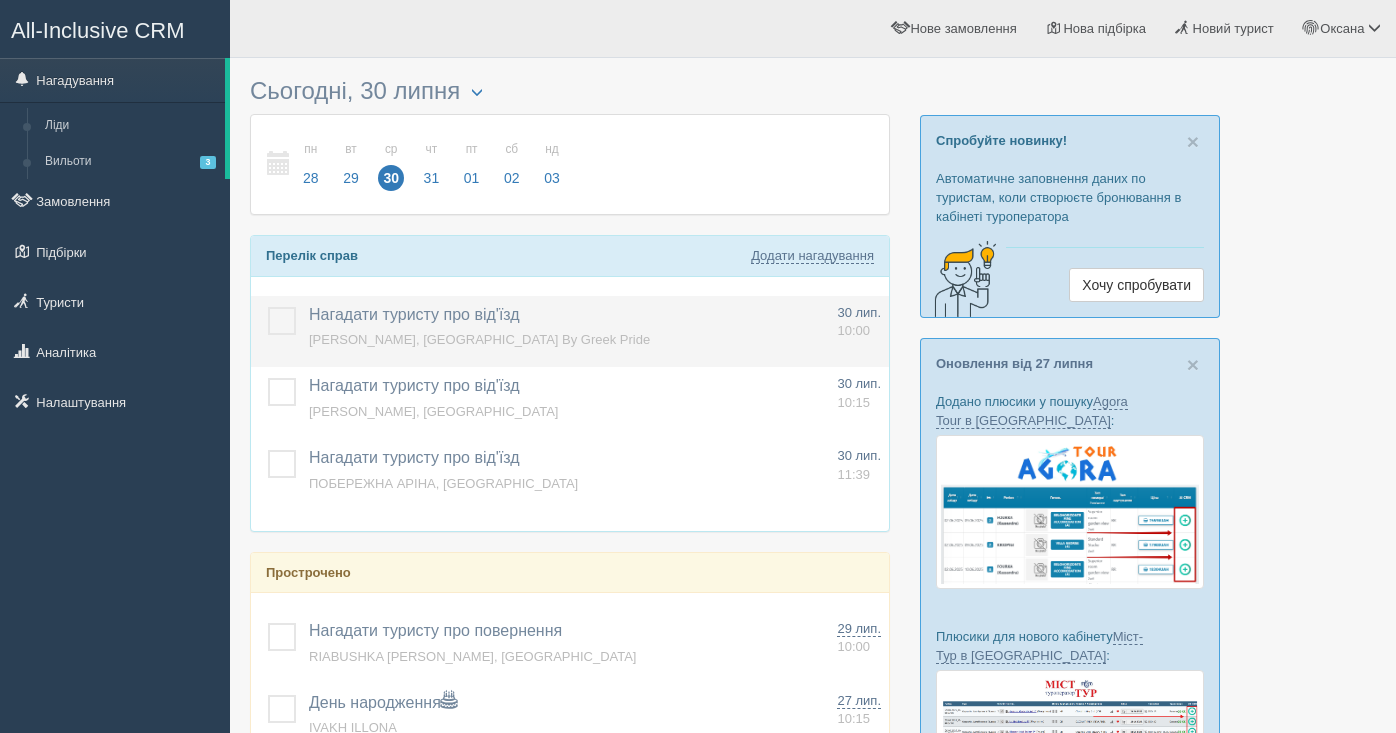 scroll, scrollTop: 0, scrollLeft: 0, axis: both 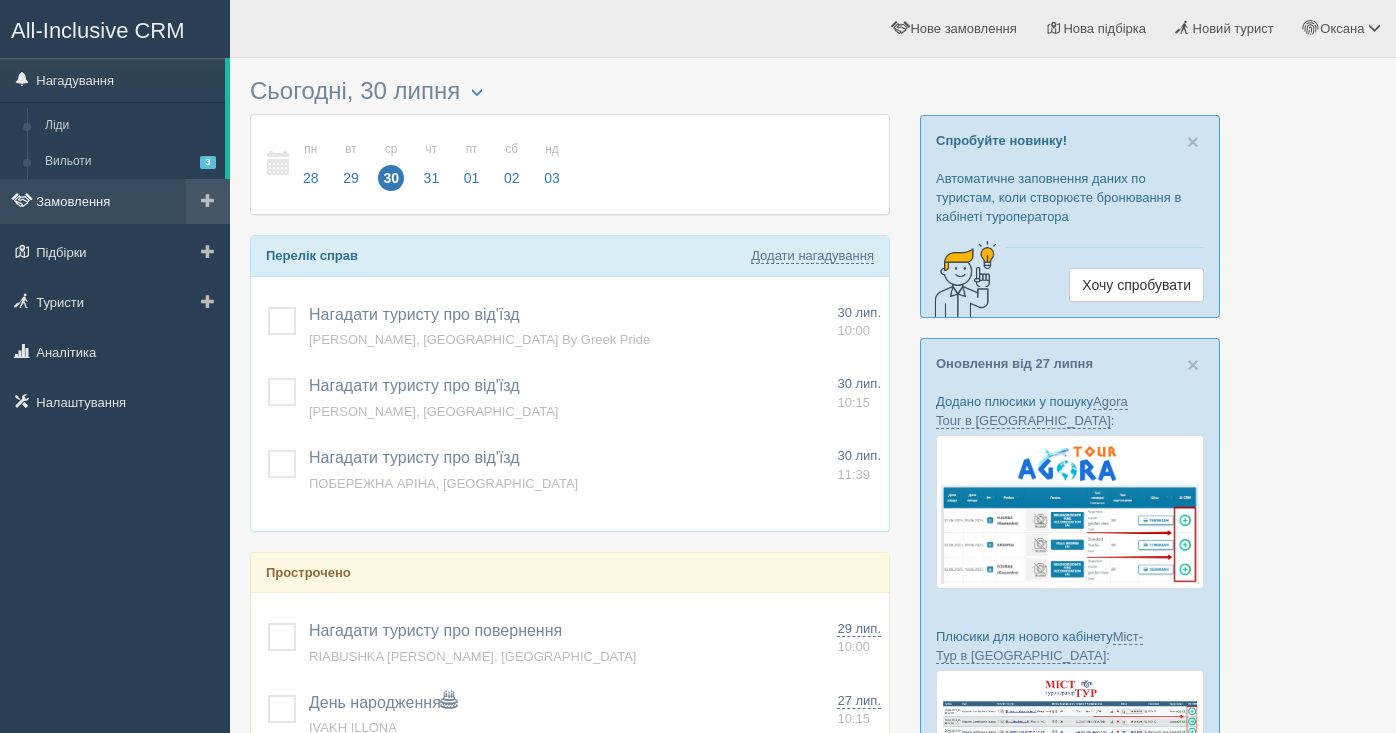 click on "Замовлення" at bounding box center [115, 201] 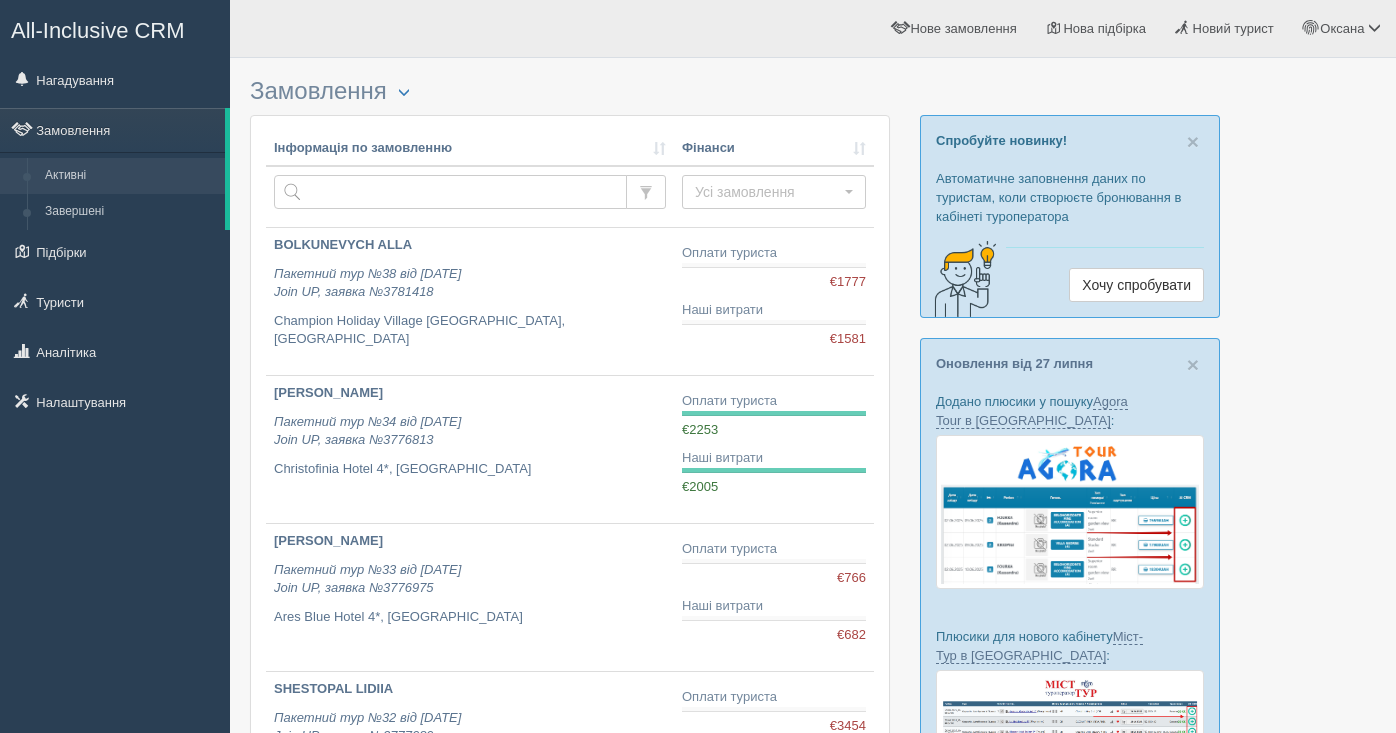 scroll, scrollTop: 0, scrollLeft: 0, axis: both 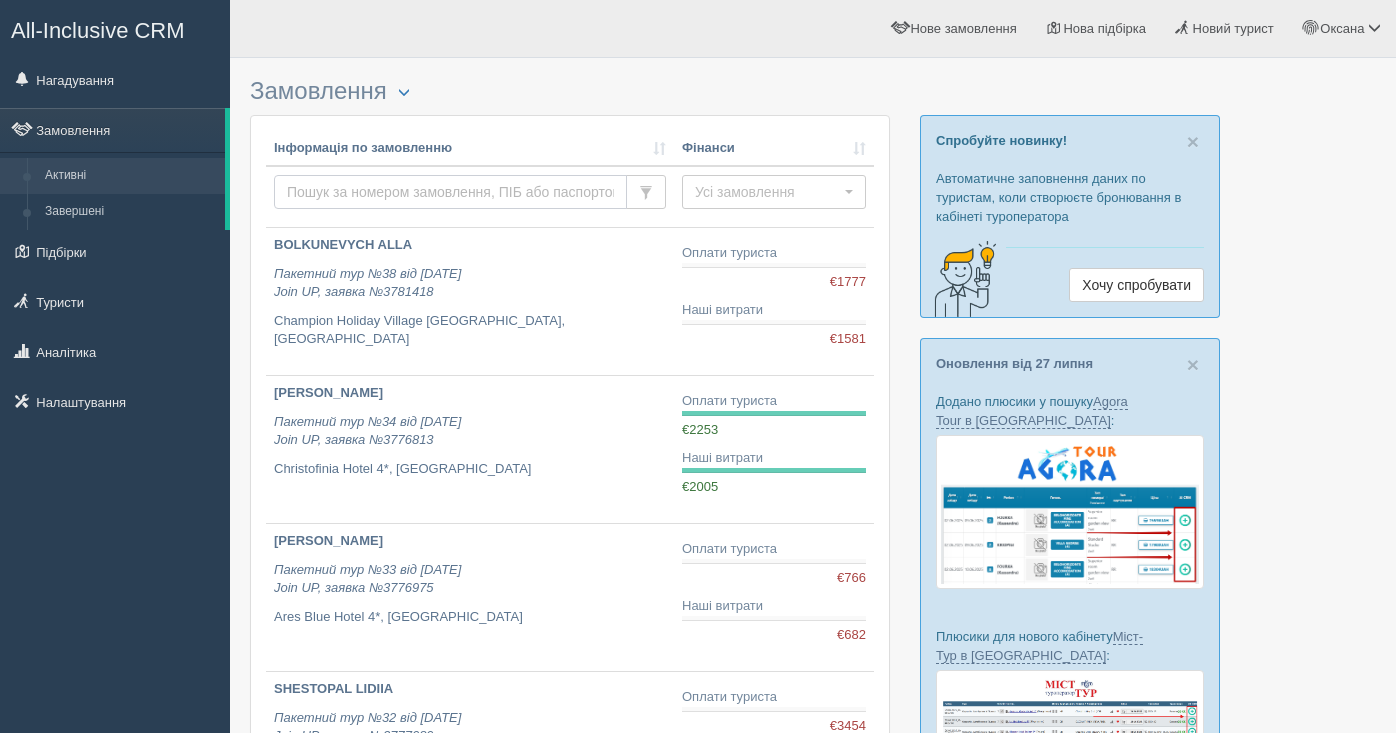 click at bounding box center (450, 192) 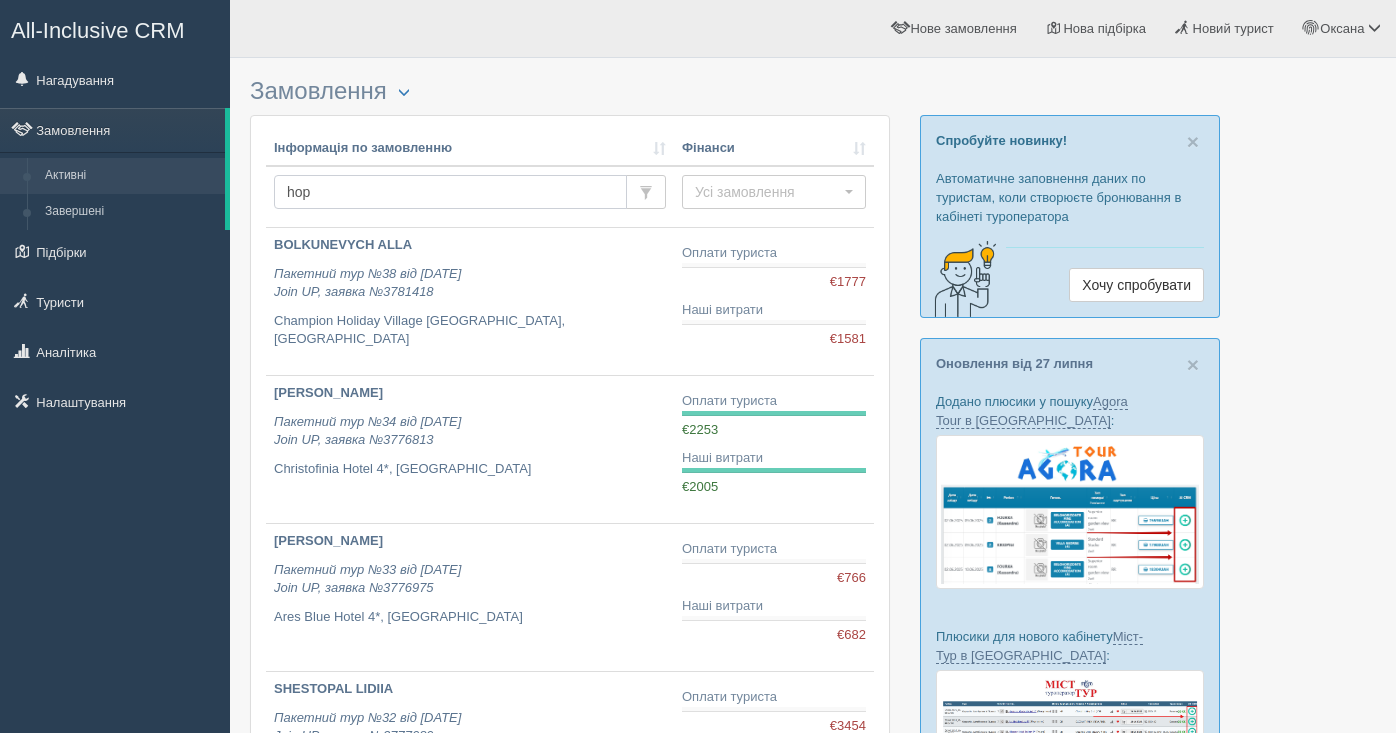 type on "hope" 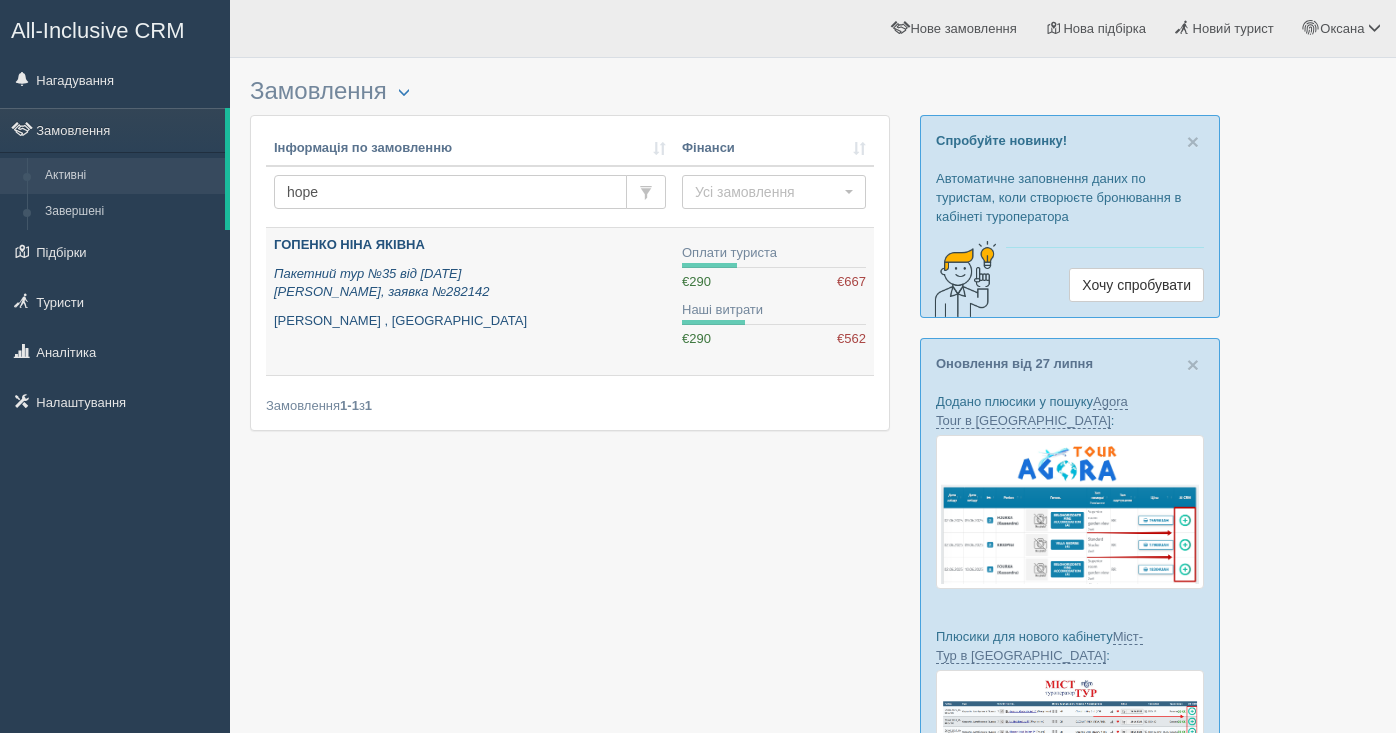 scroll, scrollTop: 0, scrollLeft: 0, axis: both 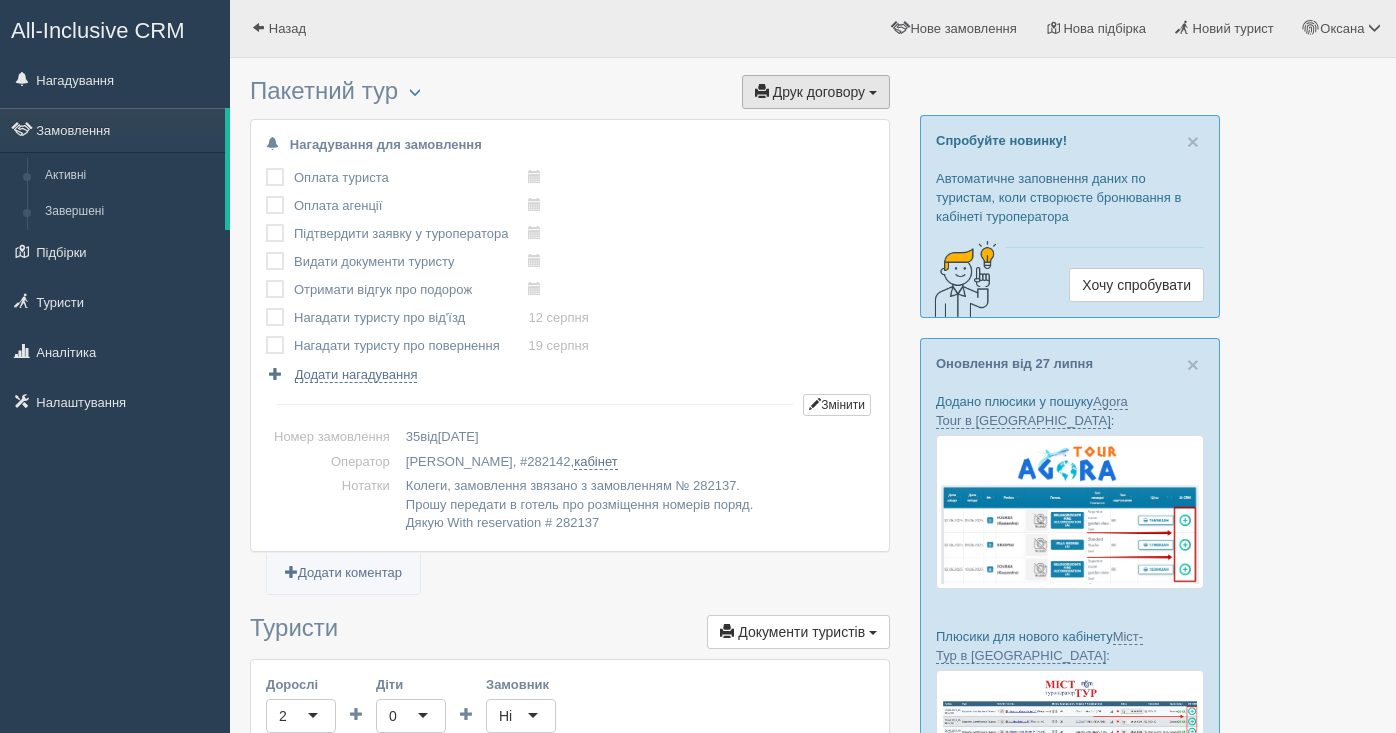 click on "Друк договору" at bounding box center [819, 92] 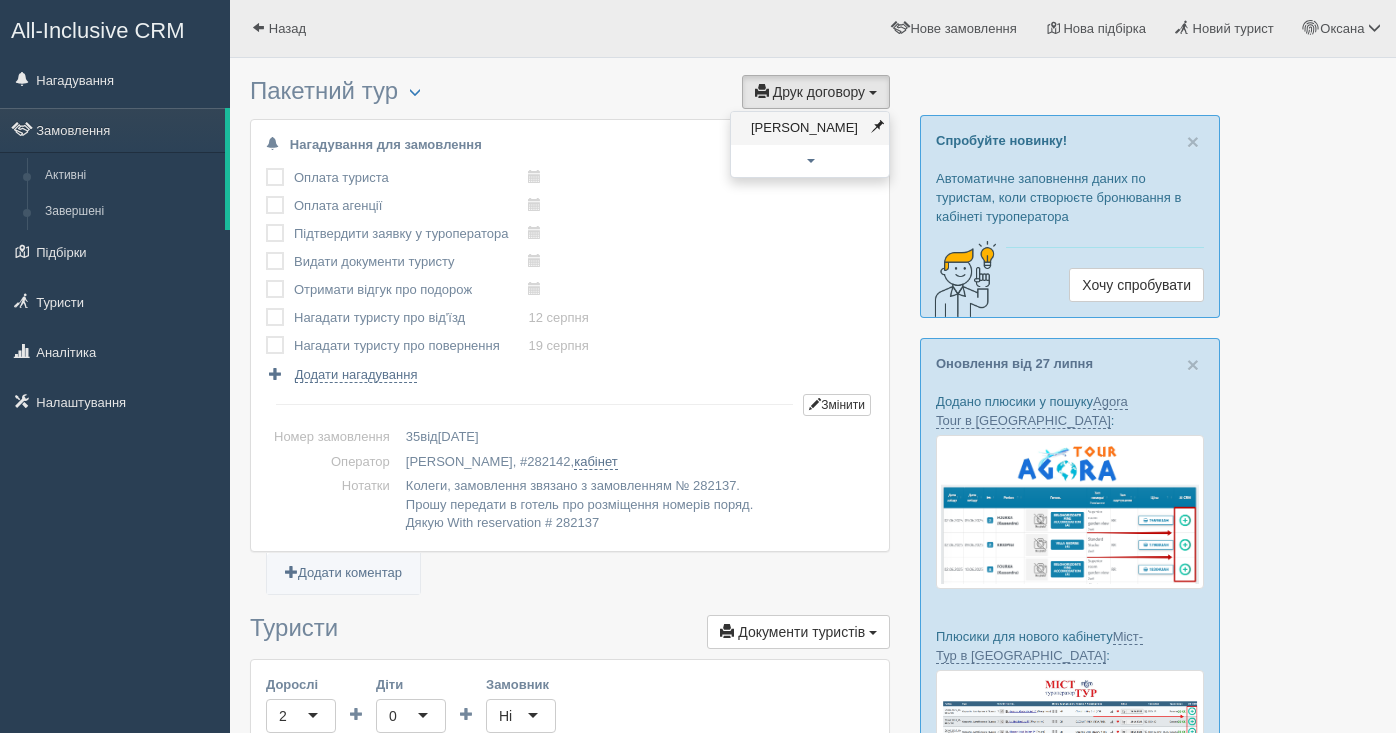 click on "Alf" at bounding box center [810, 128] 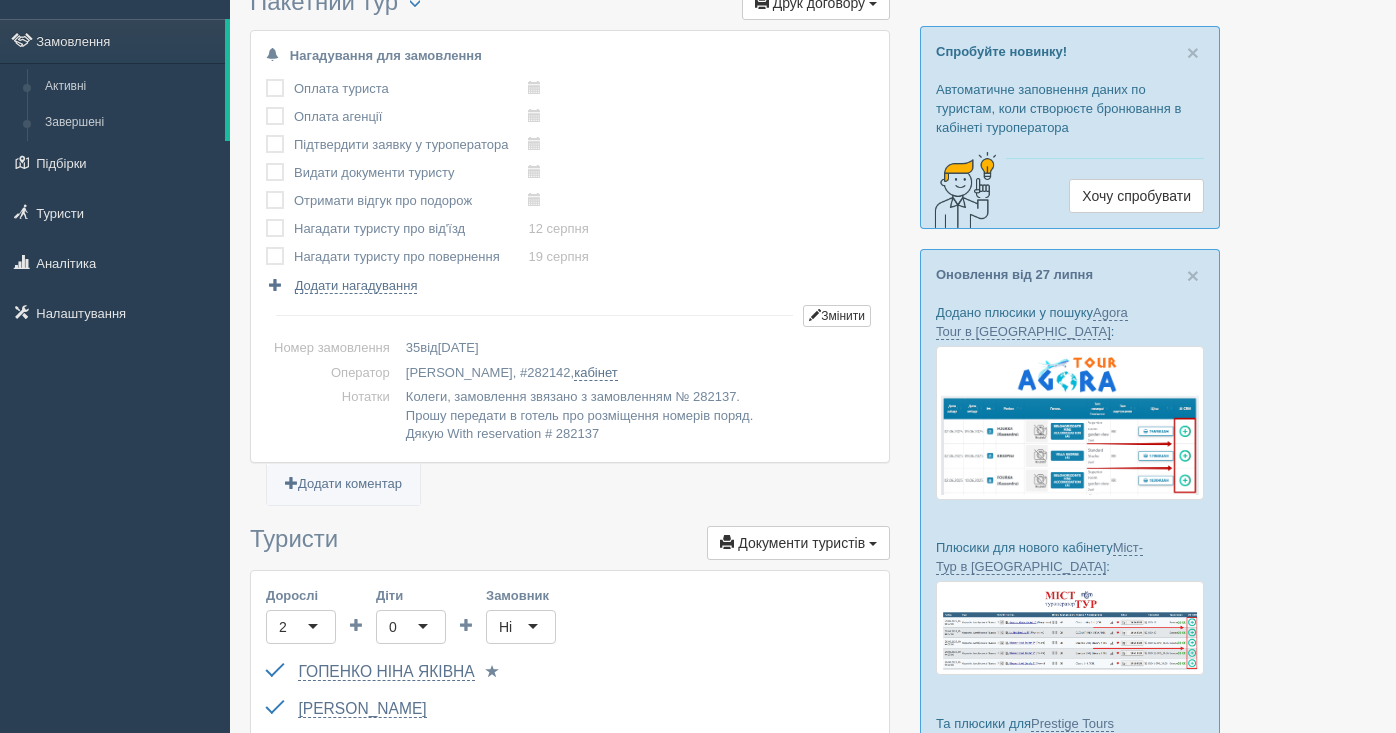 scroll, scrollTop: 0, scrollLeft: 0, axis: both 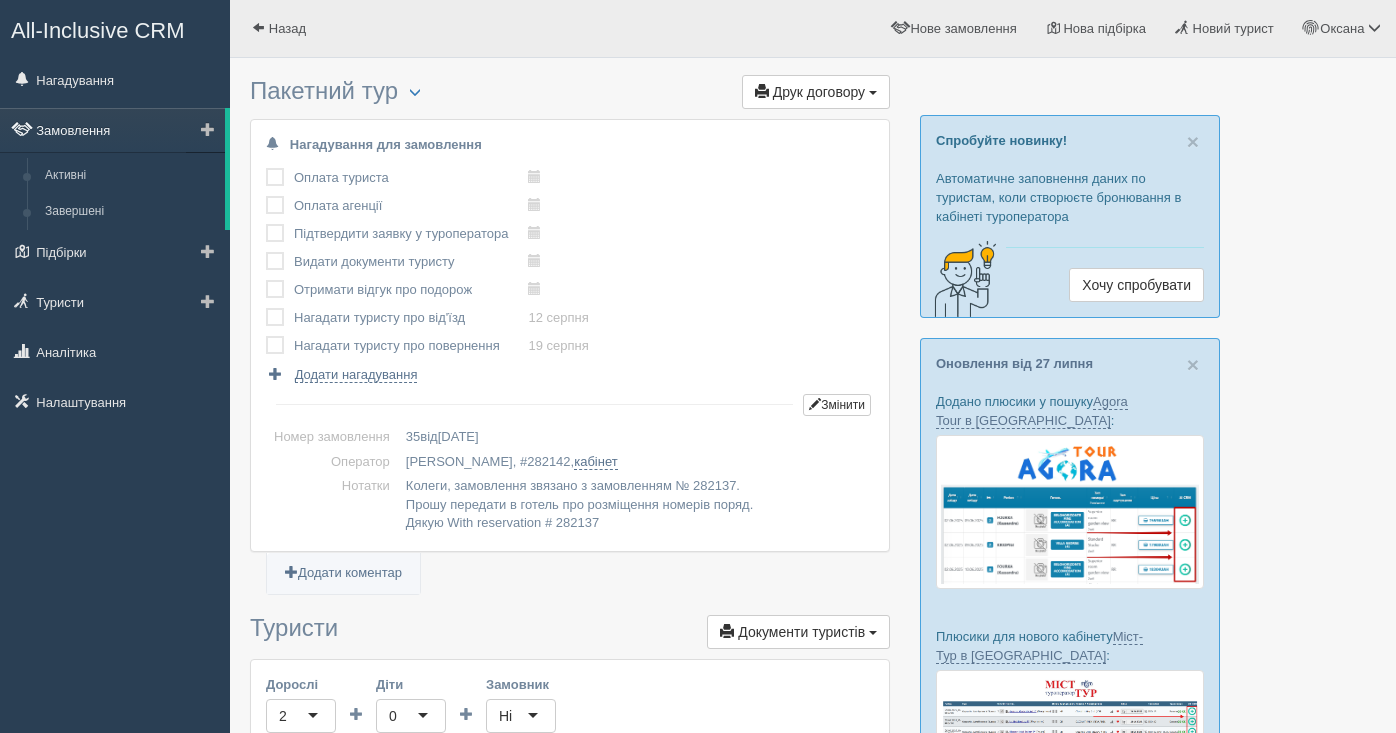 click on "Замовлення" at bounding box center (112, 130) 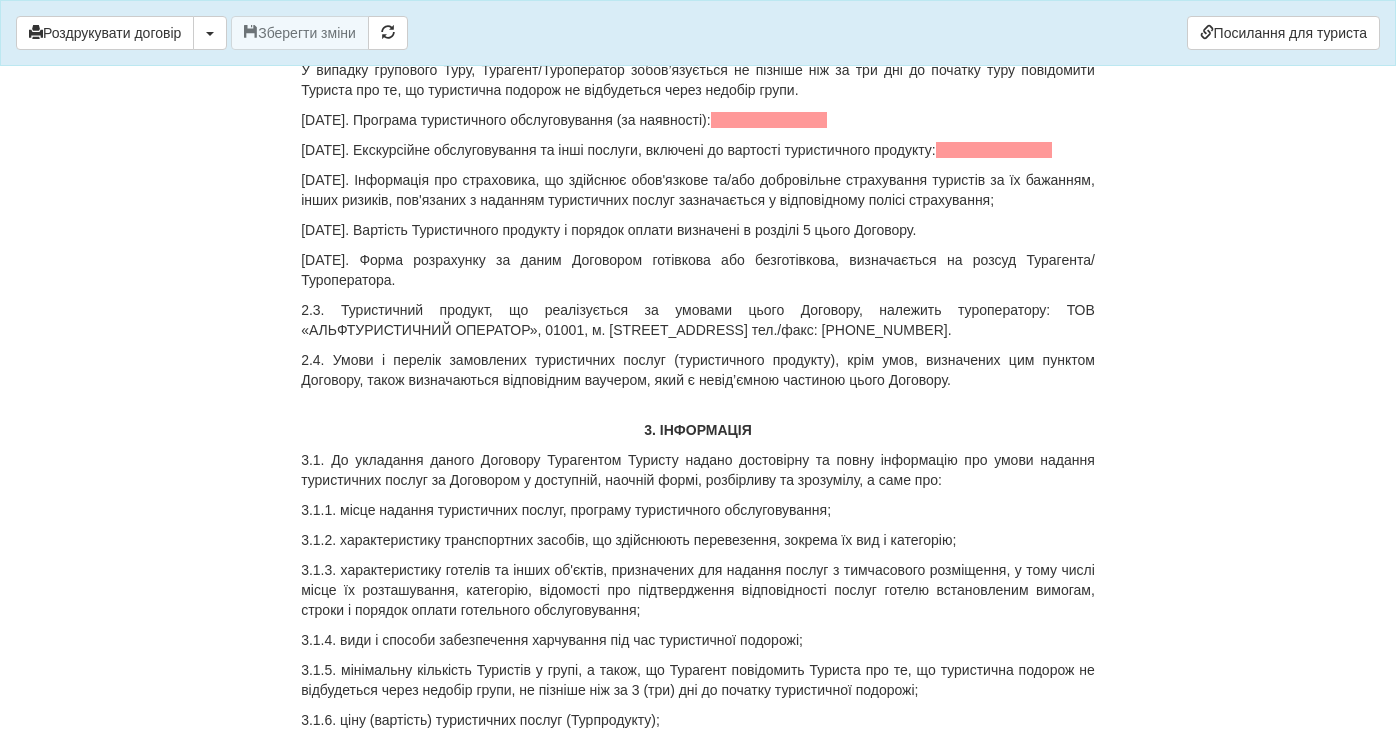 scroll, scrollTop: 2875, scrollLeft: 0, axis: vertical 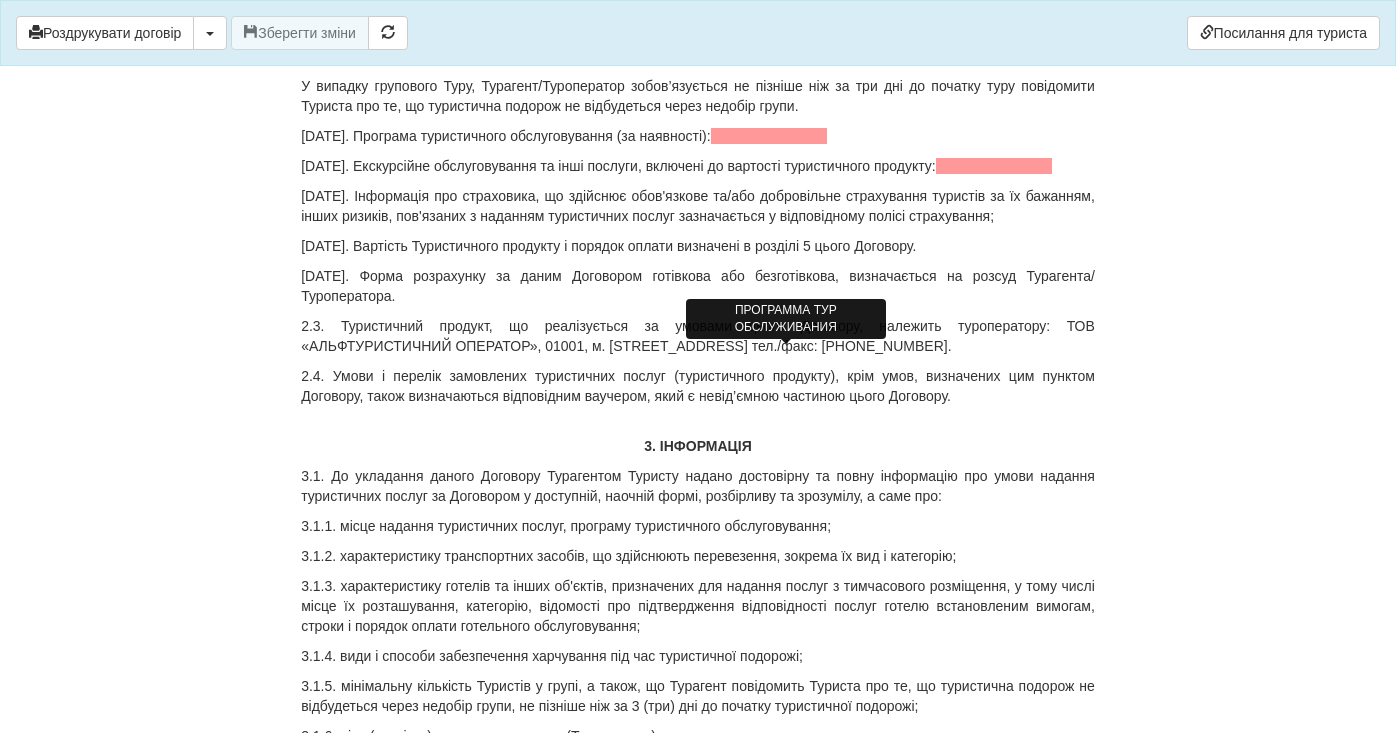 click at bounding box center [769, 136] 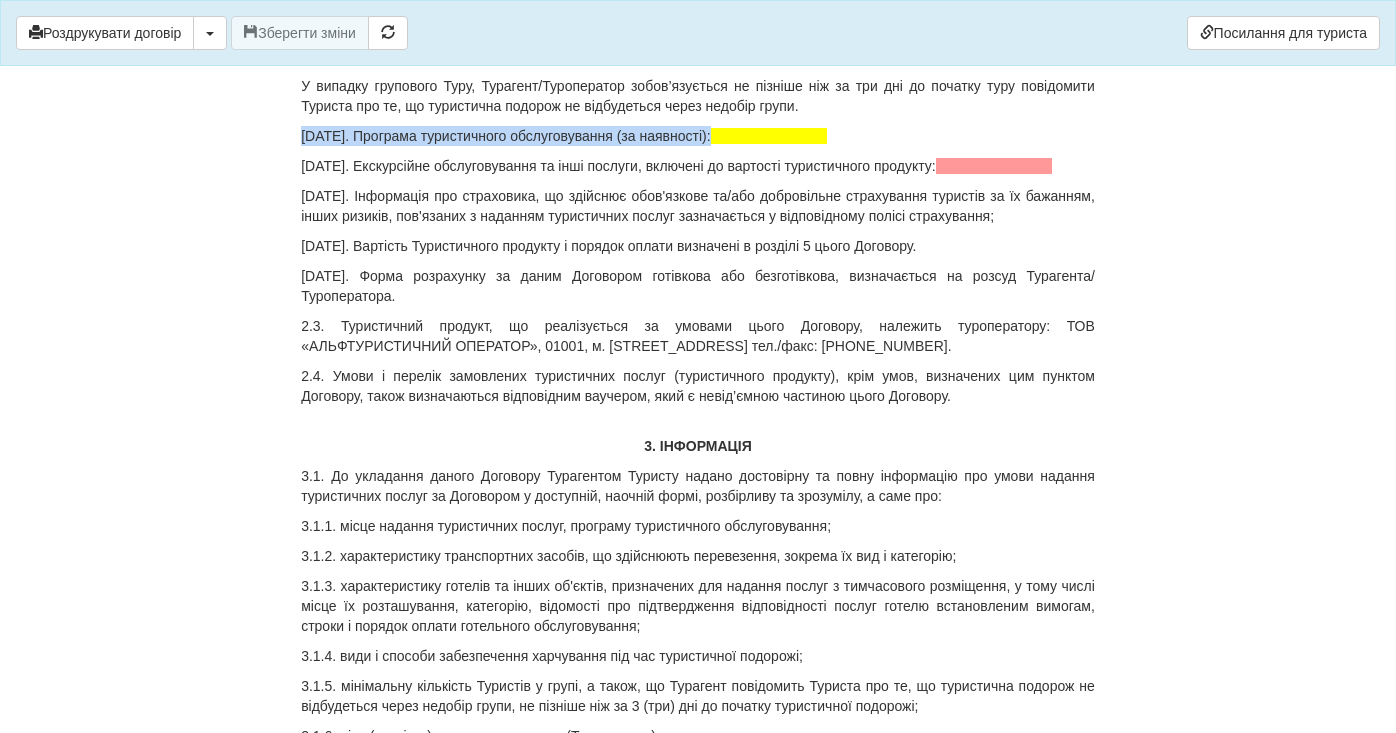 type 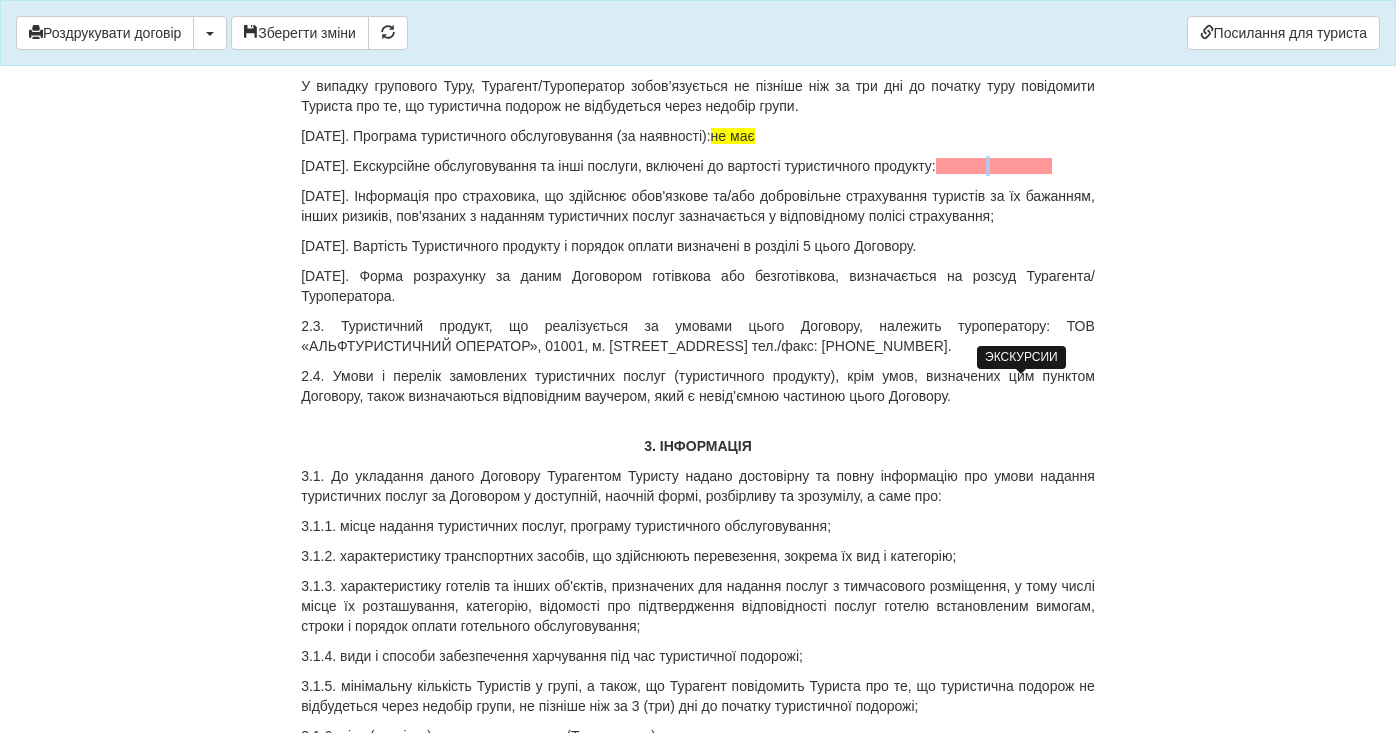 click at bounding box center [994, 166] 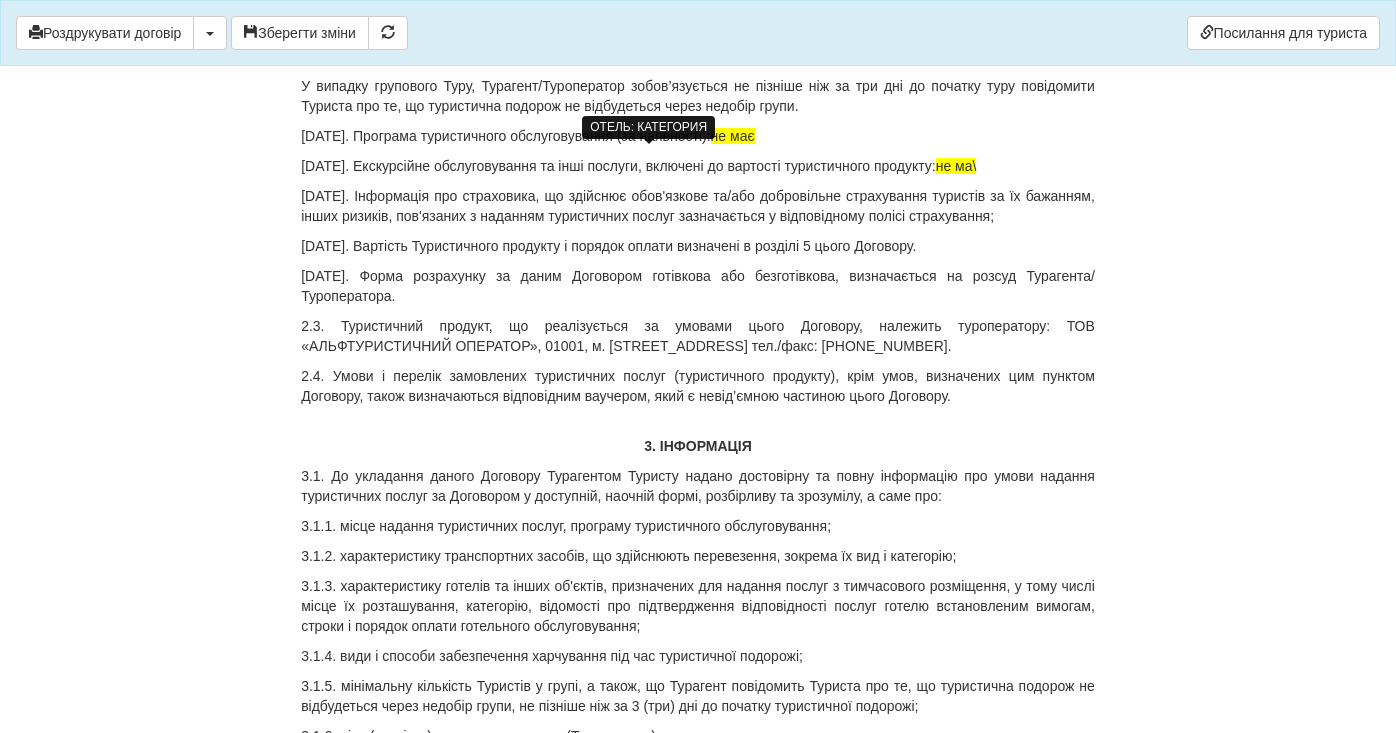 click at bounding box center (699, -64) 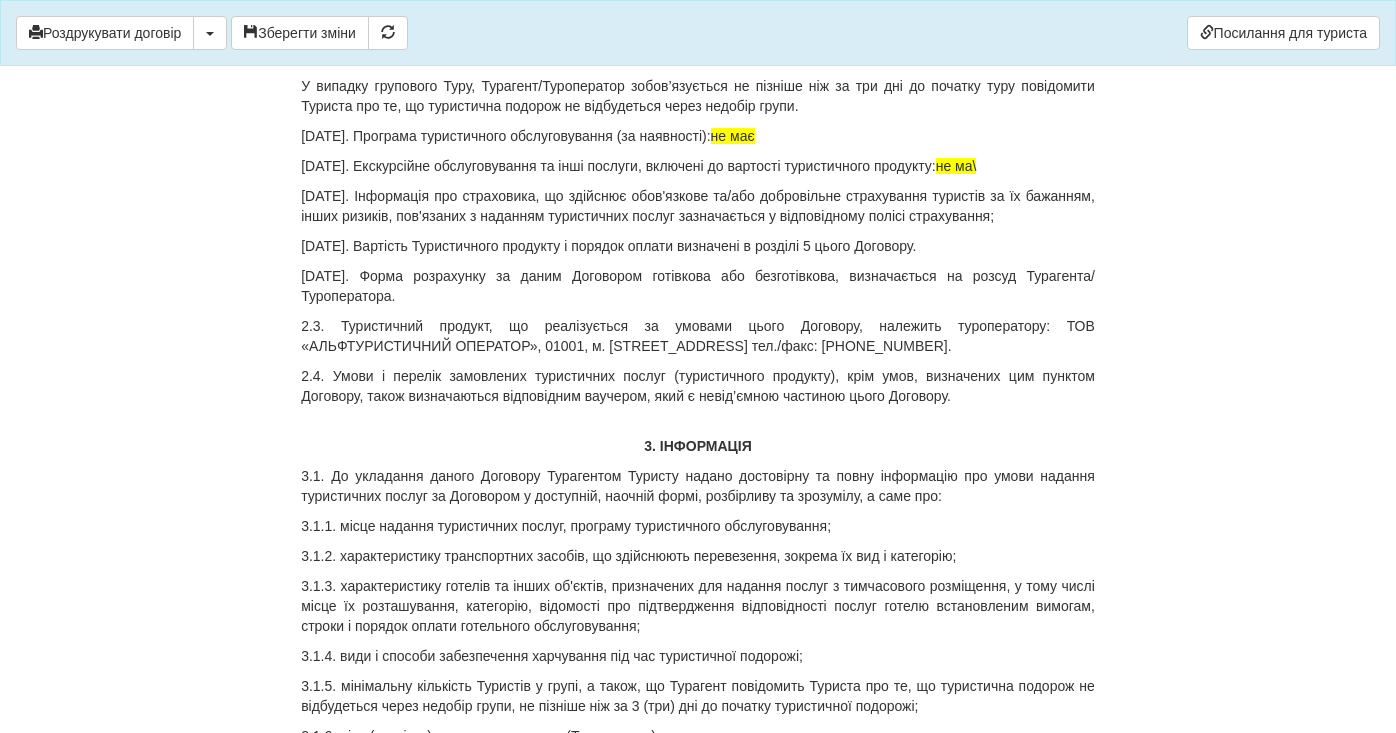 click on "[TECHNICAL_ID]. назва:  [PERSON_NAME] / категорія                                 /" at bounding box center [698, -64] 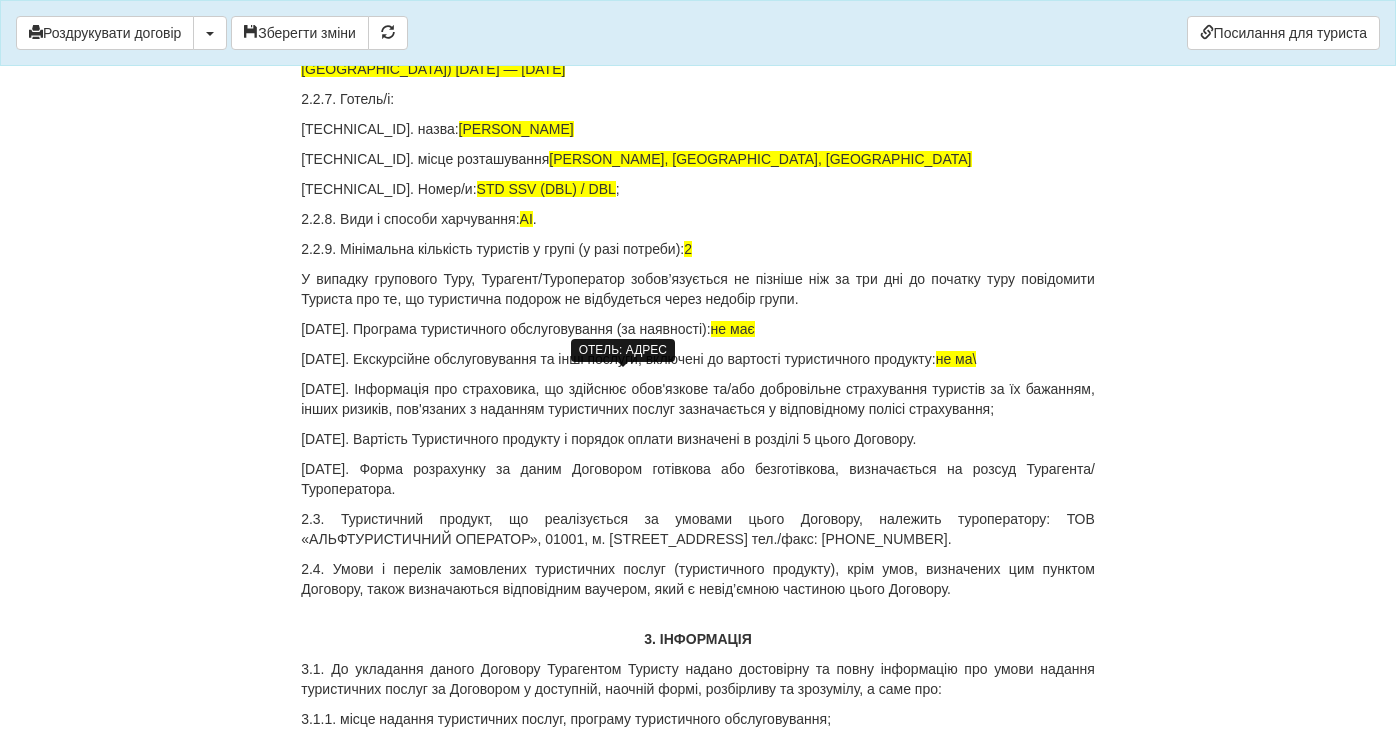 scroll, scrollTop: 2535, scrollLeft: 0, axis: vertical 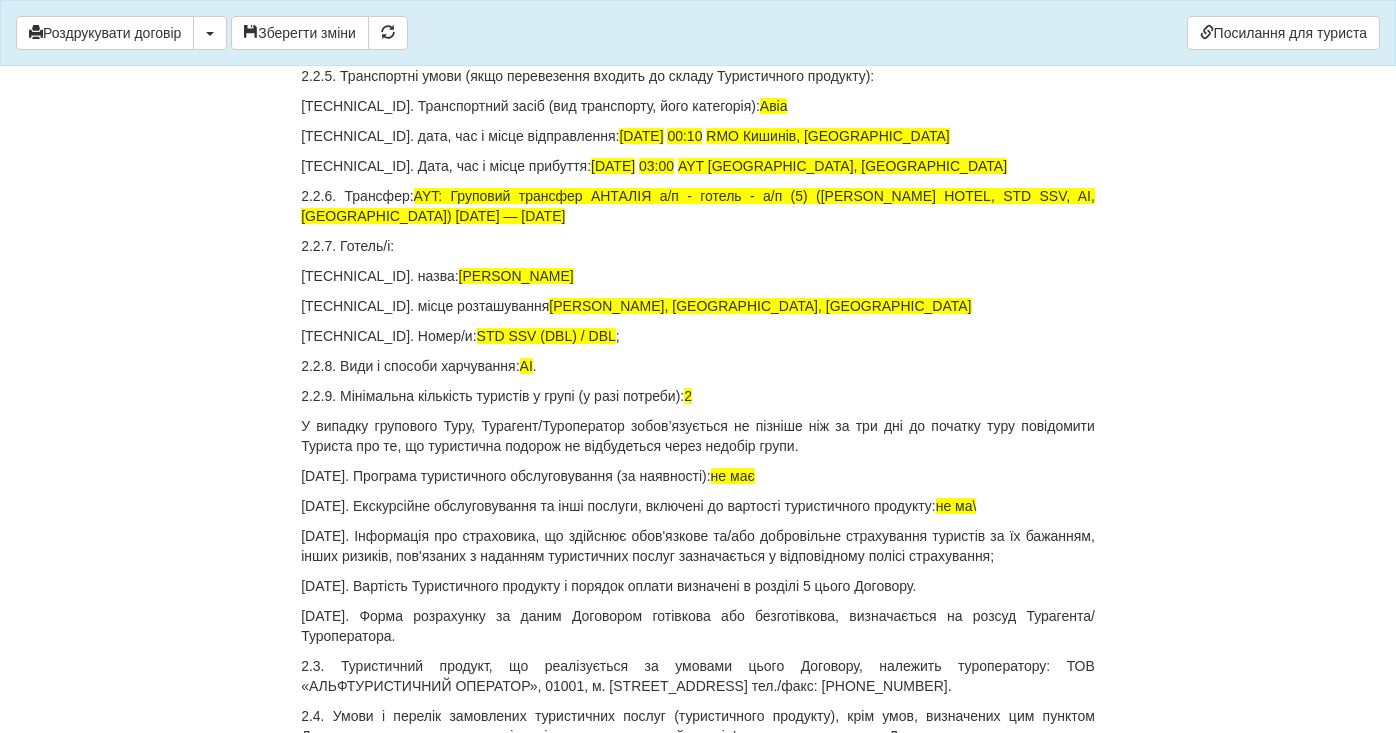 click at bounding box center (379, 46) 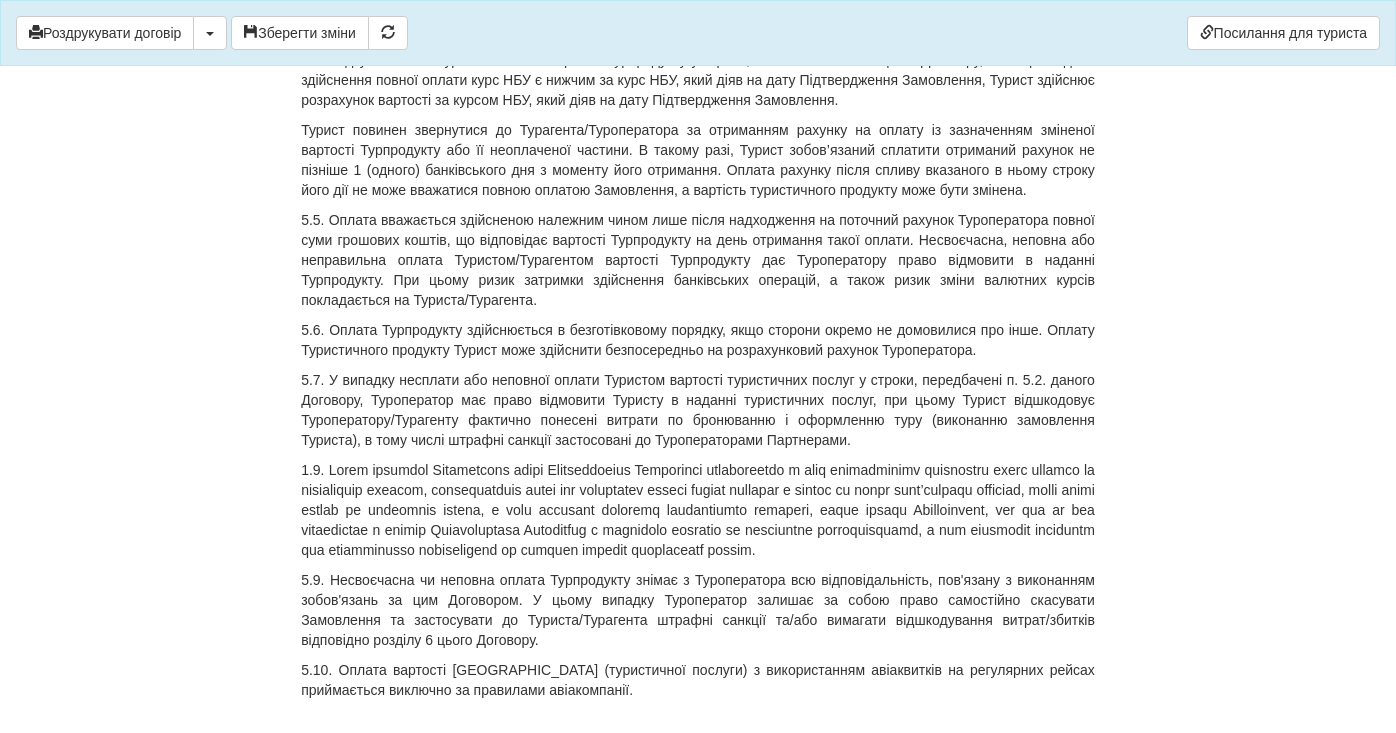 scroll, scrollTop: 8610, scrollLeft: 0, axis: vertical 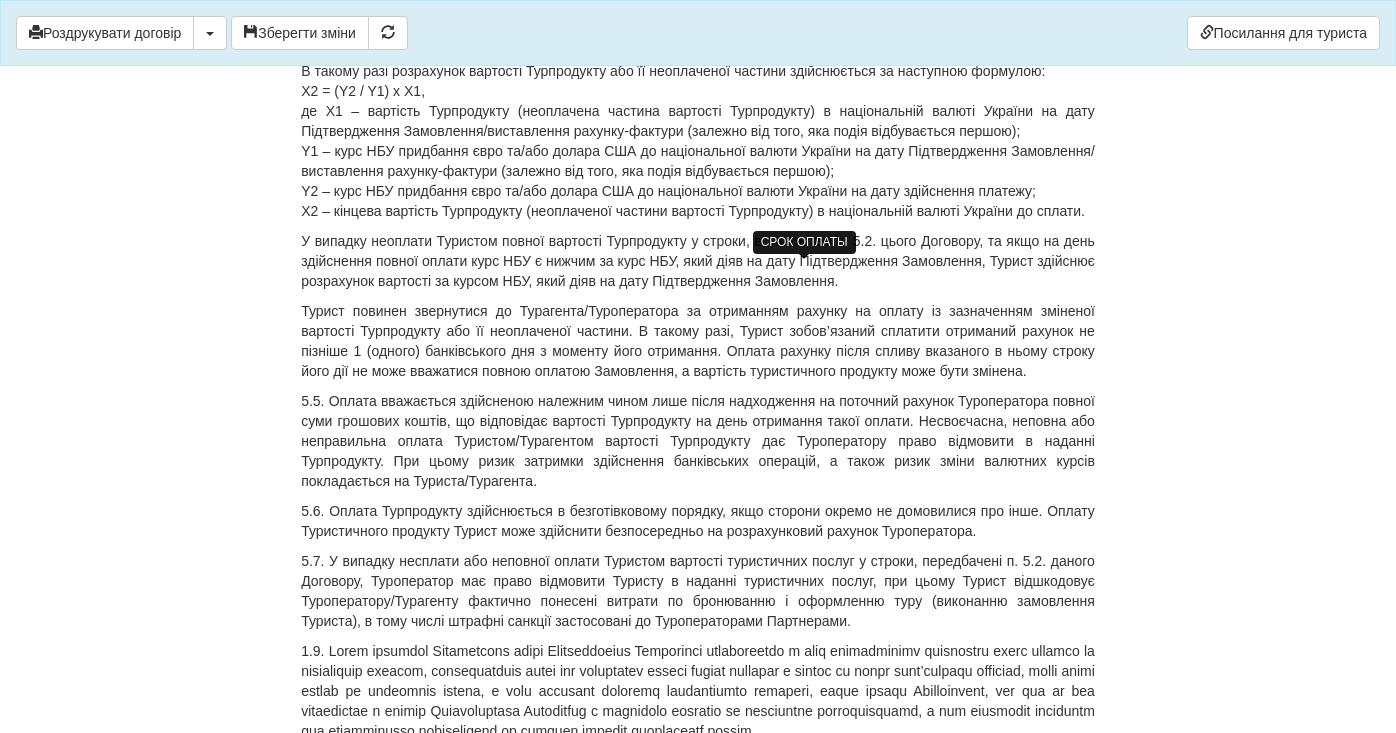 click at bounding box center [798, -229] 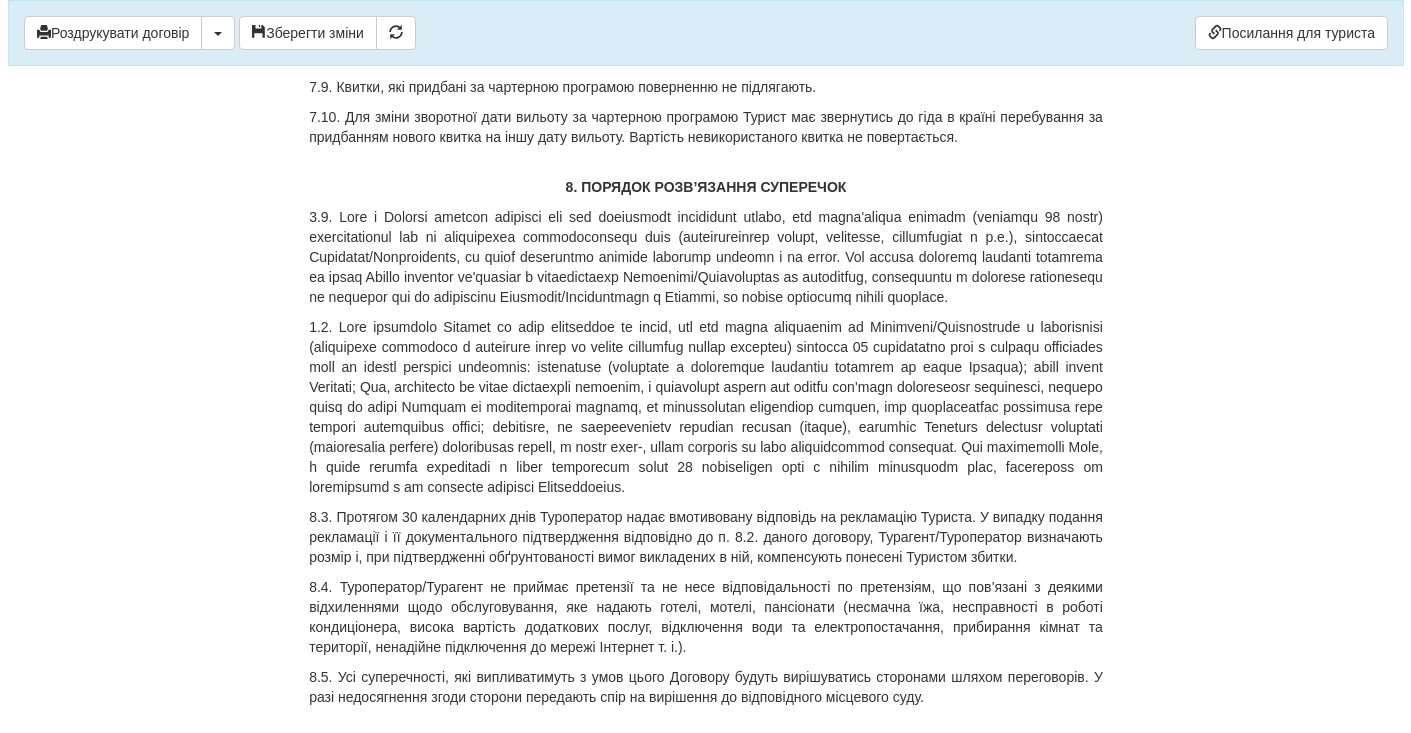 scroll, scrollTop: 12084, scrollLeft: 0, axis: vertical 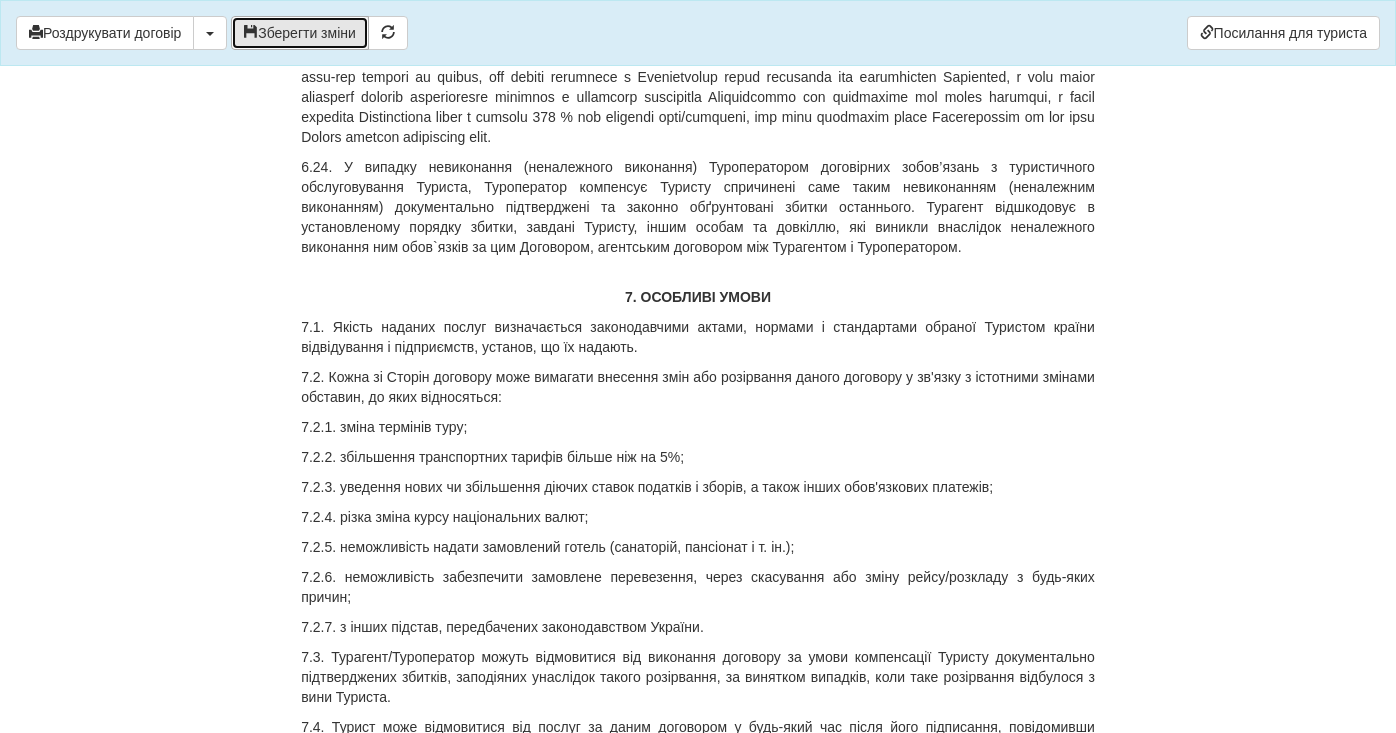 click on "Зберегти зміни" at bounding box center (300, 33) 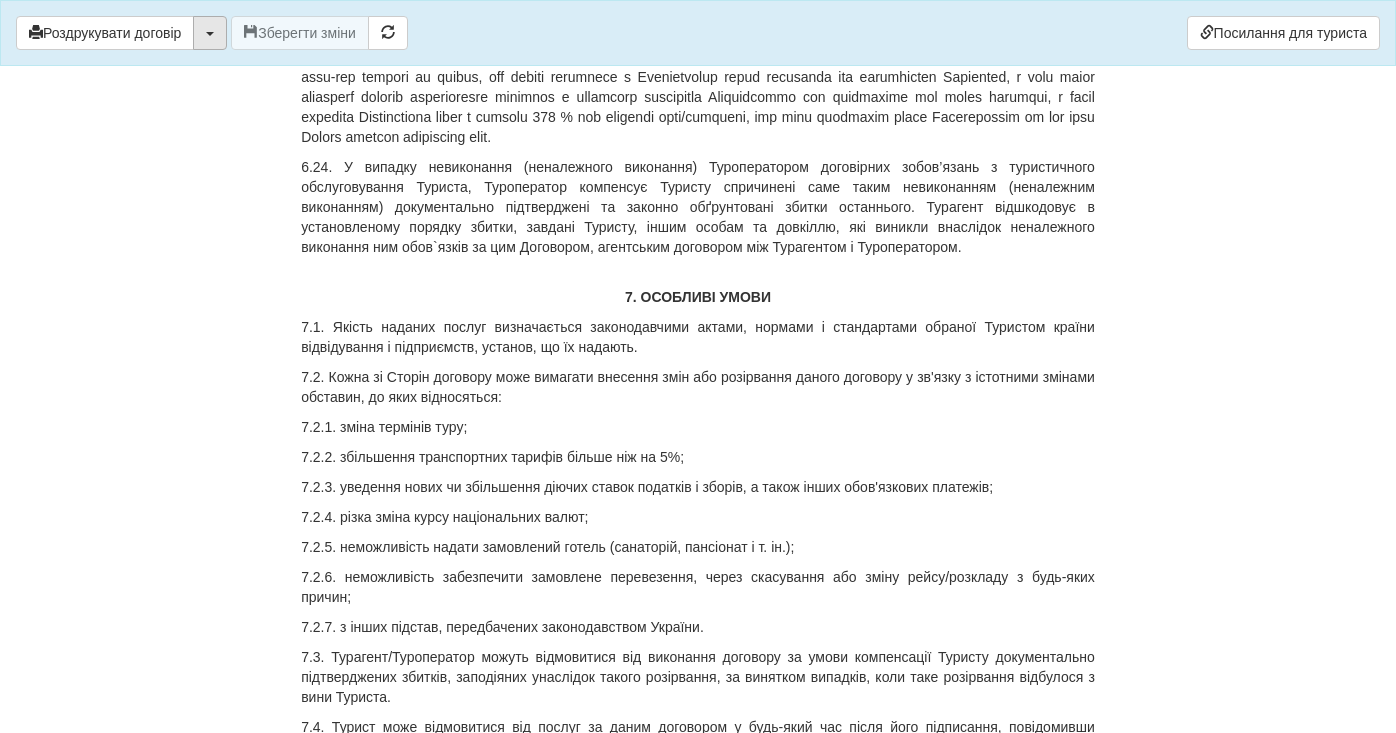click at bounding box center (210, 33) 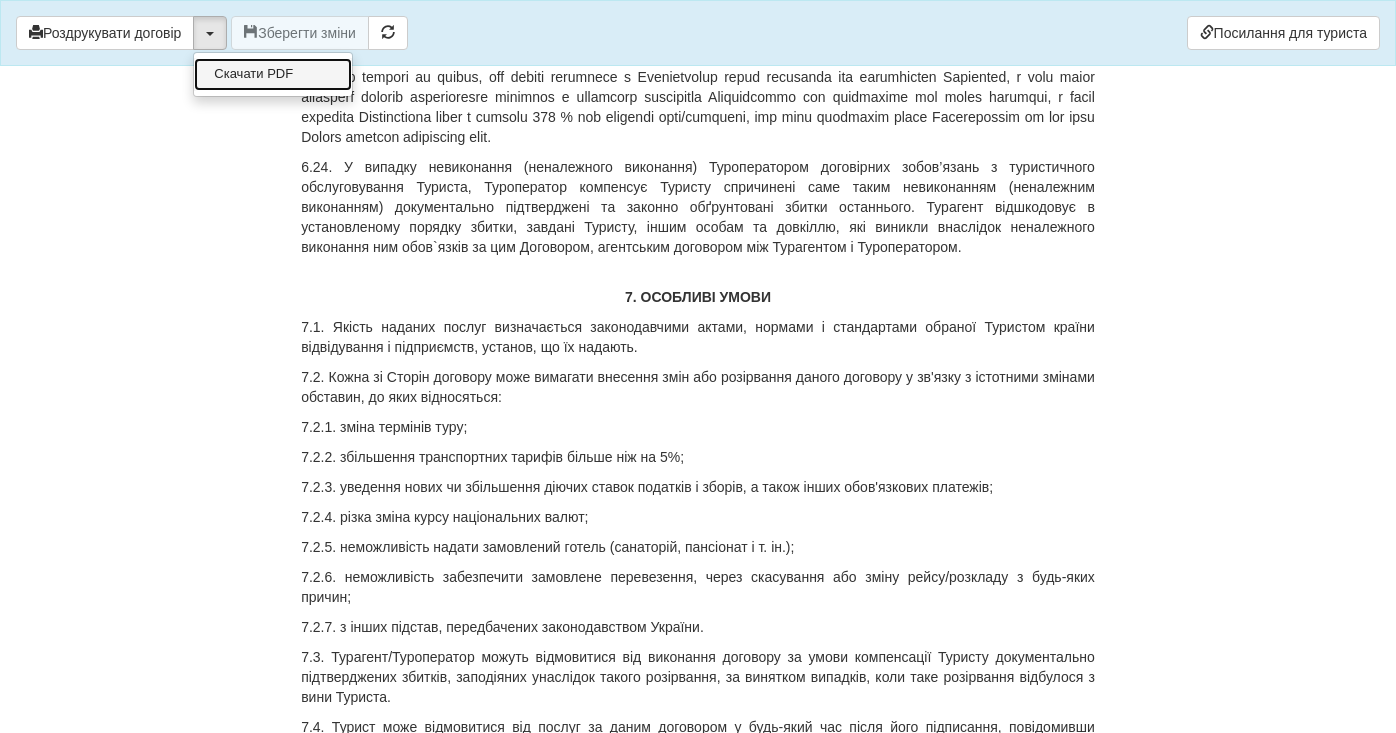click on "Скачати PDF" at bounding box center [273, 74] 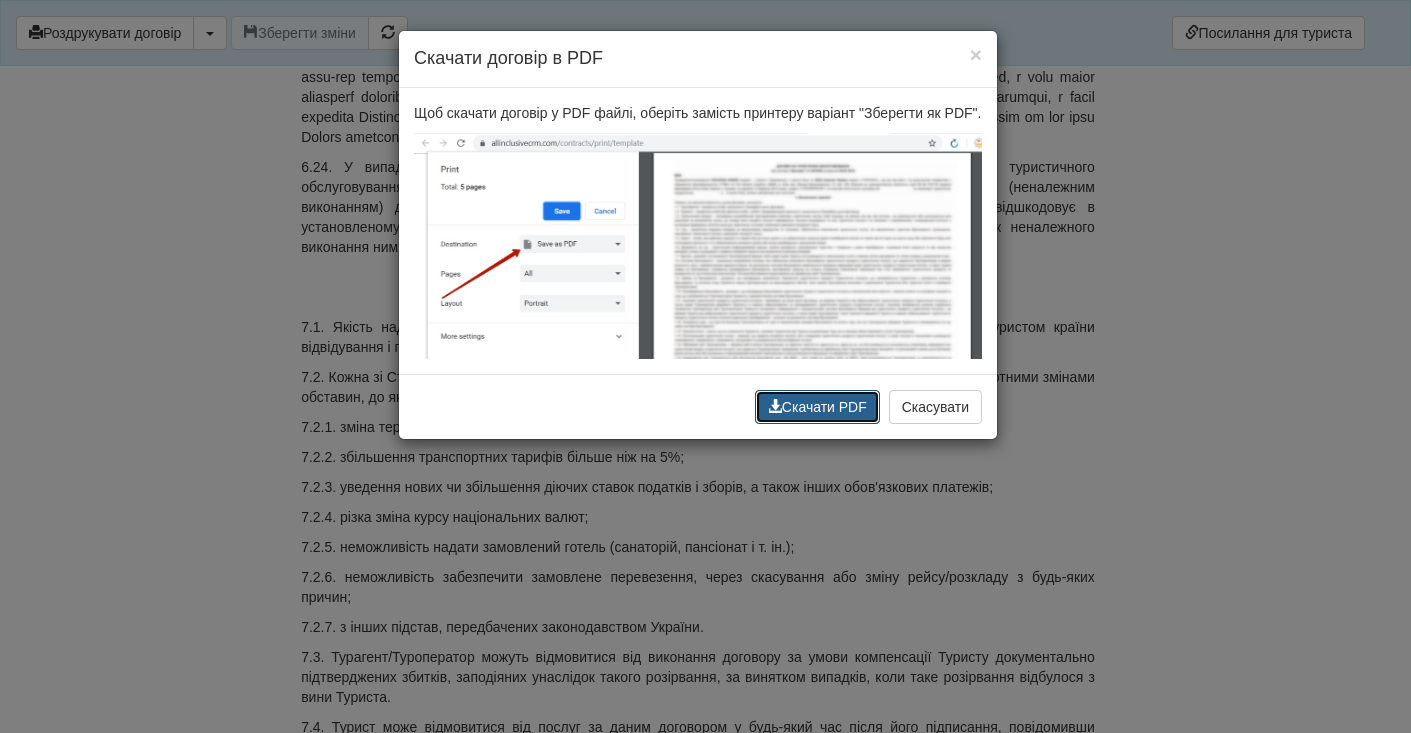 click on "Скачати PDF" at bounding box center [817, 407] 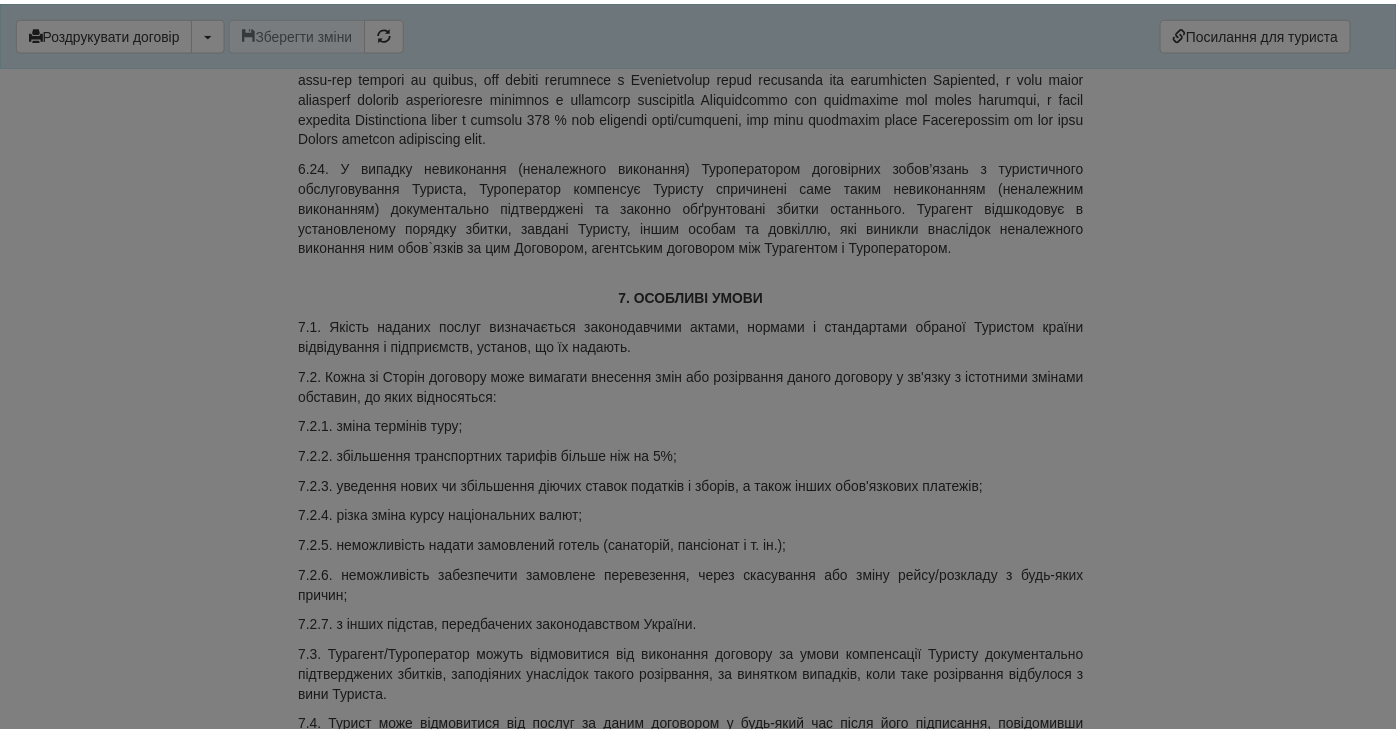 scroll, scrollTop: 11770, scrollLeft: 0, axis: vertical 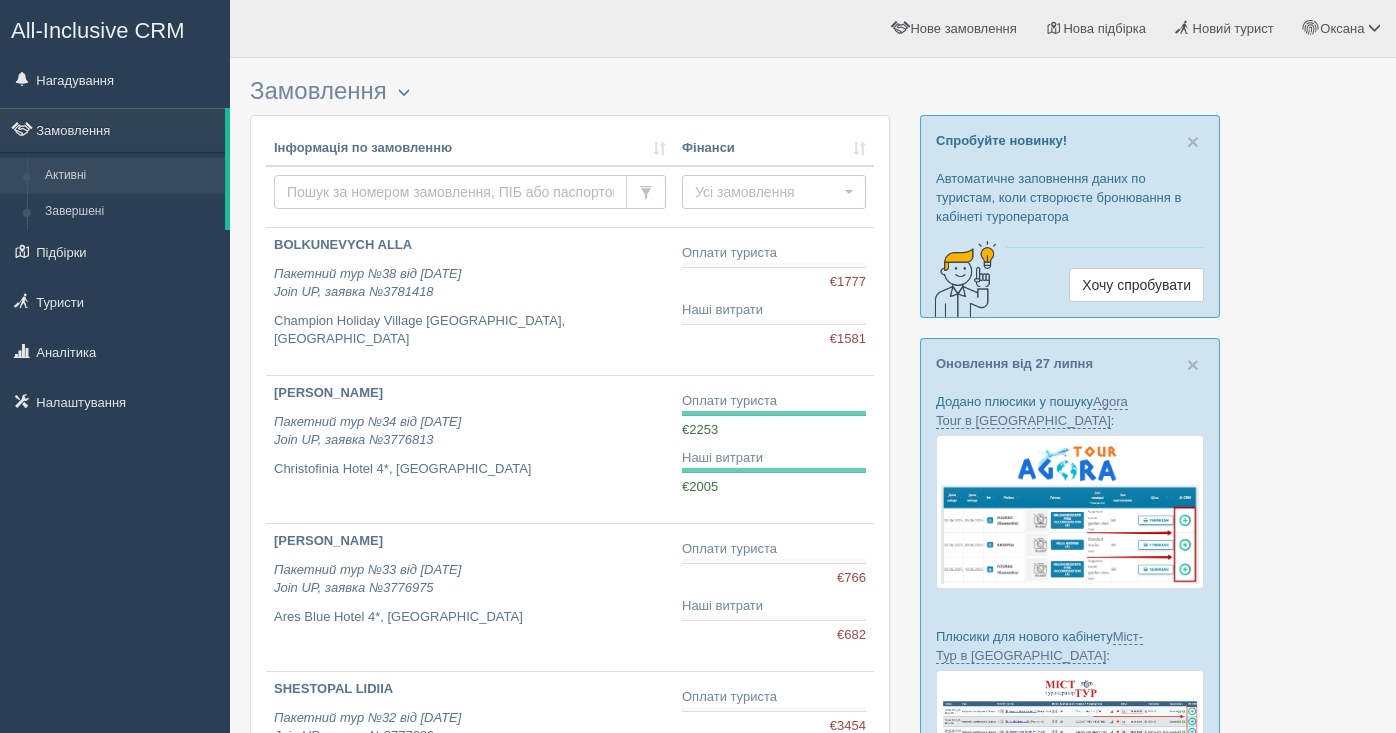 click at bounding box center (450, 192) 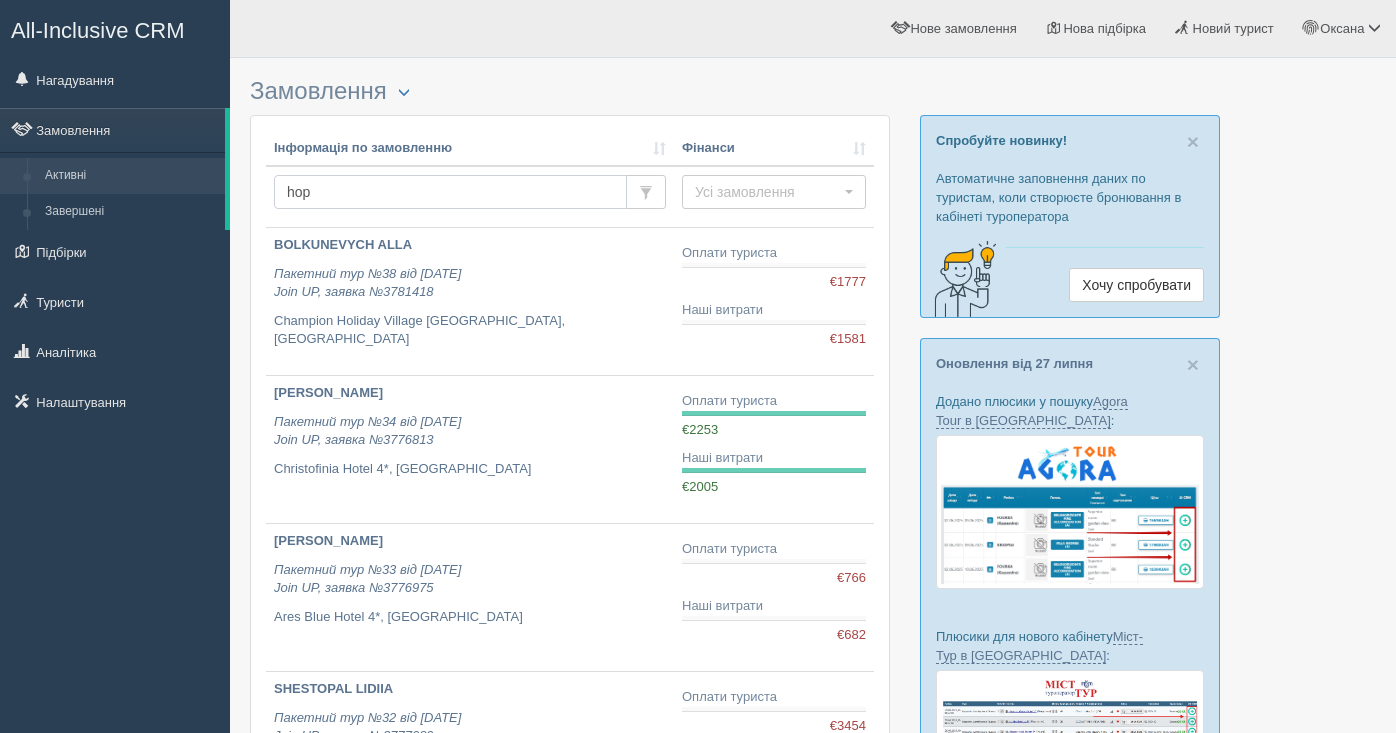 type on "hope" 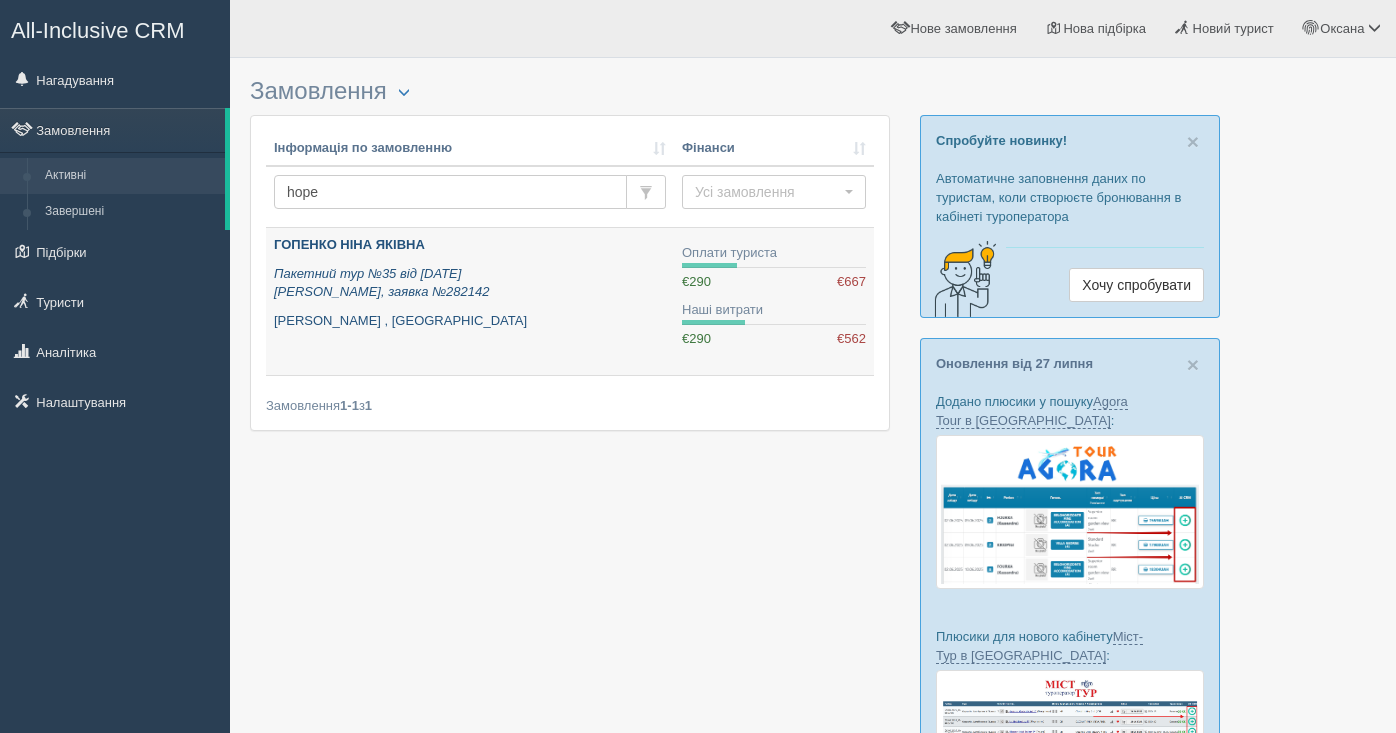 scroll, scrollTop: 0, scrollLeft: 0, axis: both 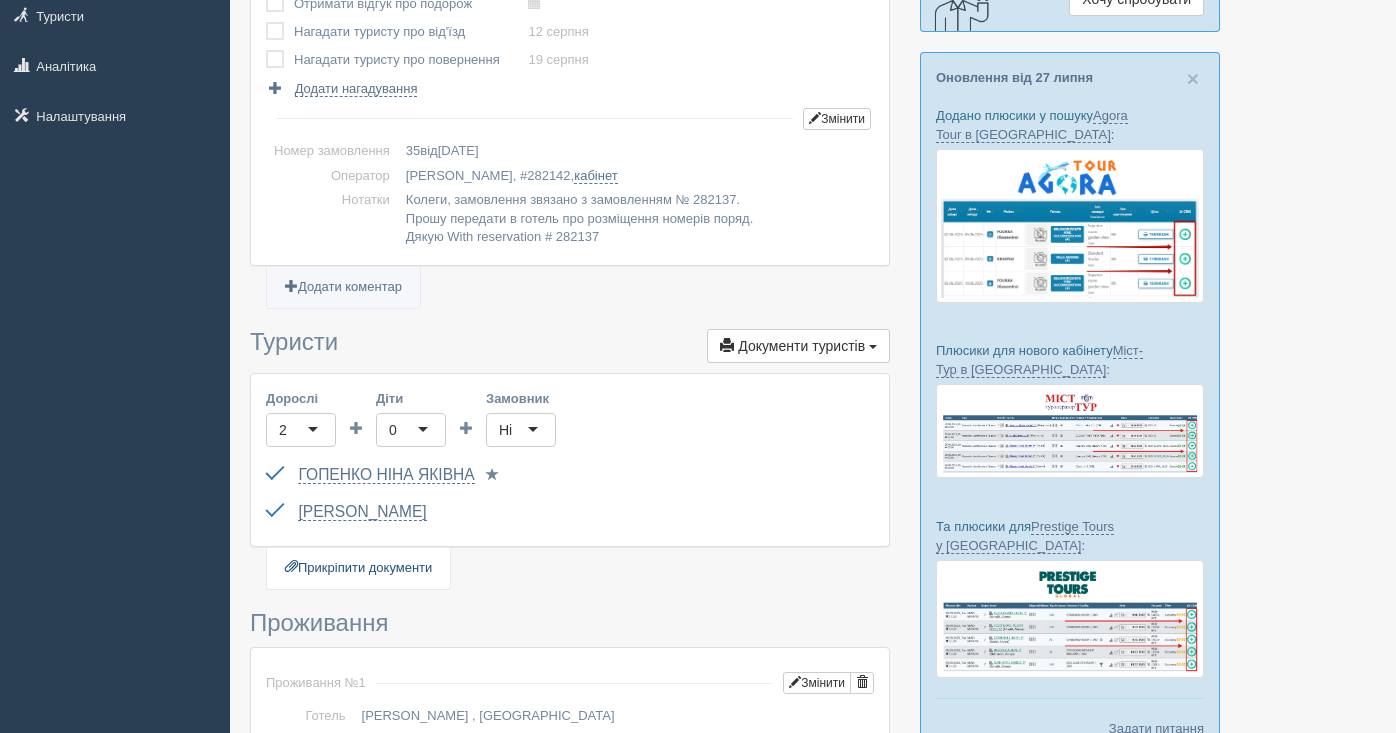 click on "Прикріпити документи" at bounding box center [358, 568] 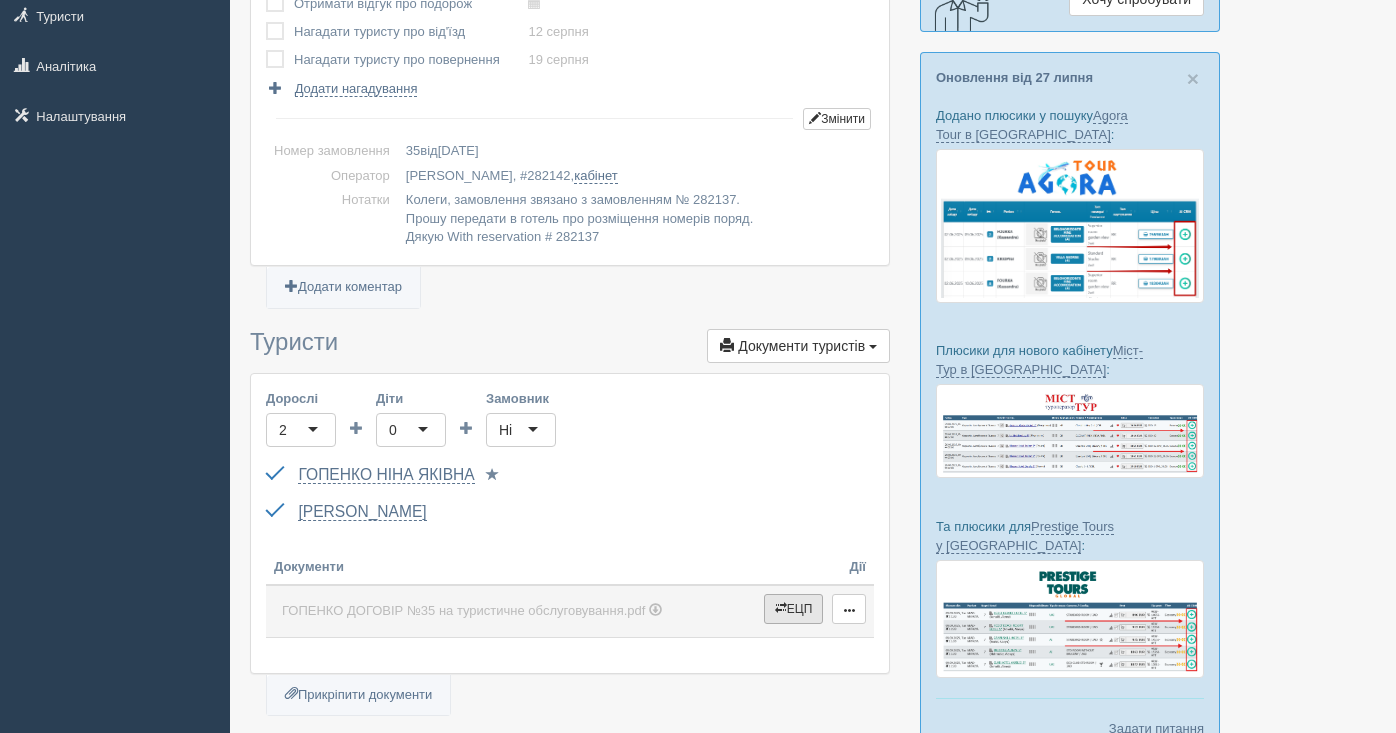 click on "ЕЦП" at bounding box center (794, 609) 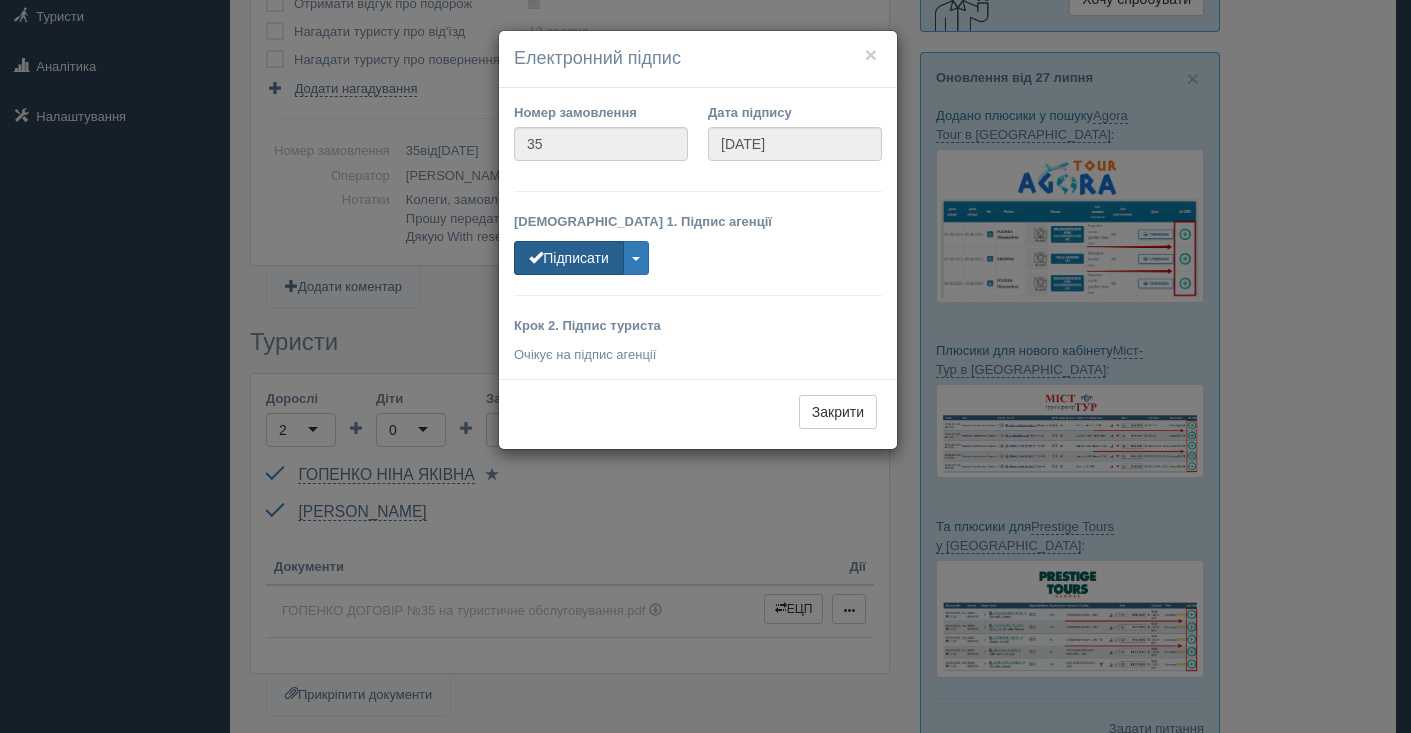 click on "Підписати" at bounding box center (569, 258) 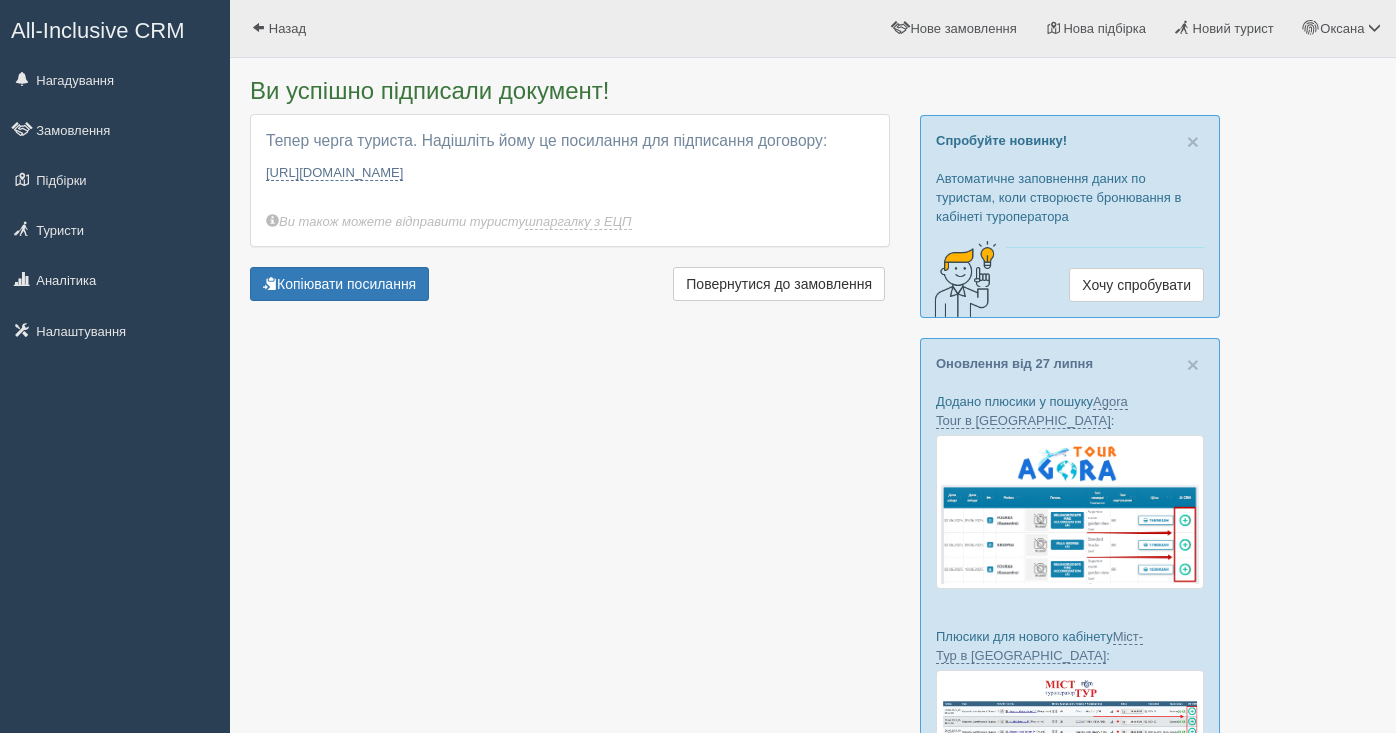 scroll, scrollTop: 0, scrollLeft: 0, axis: both 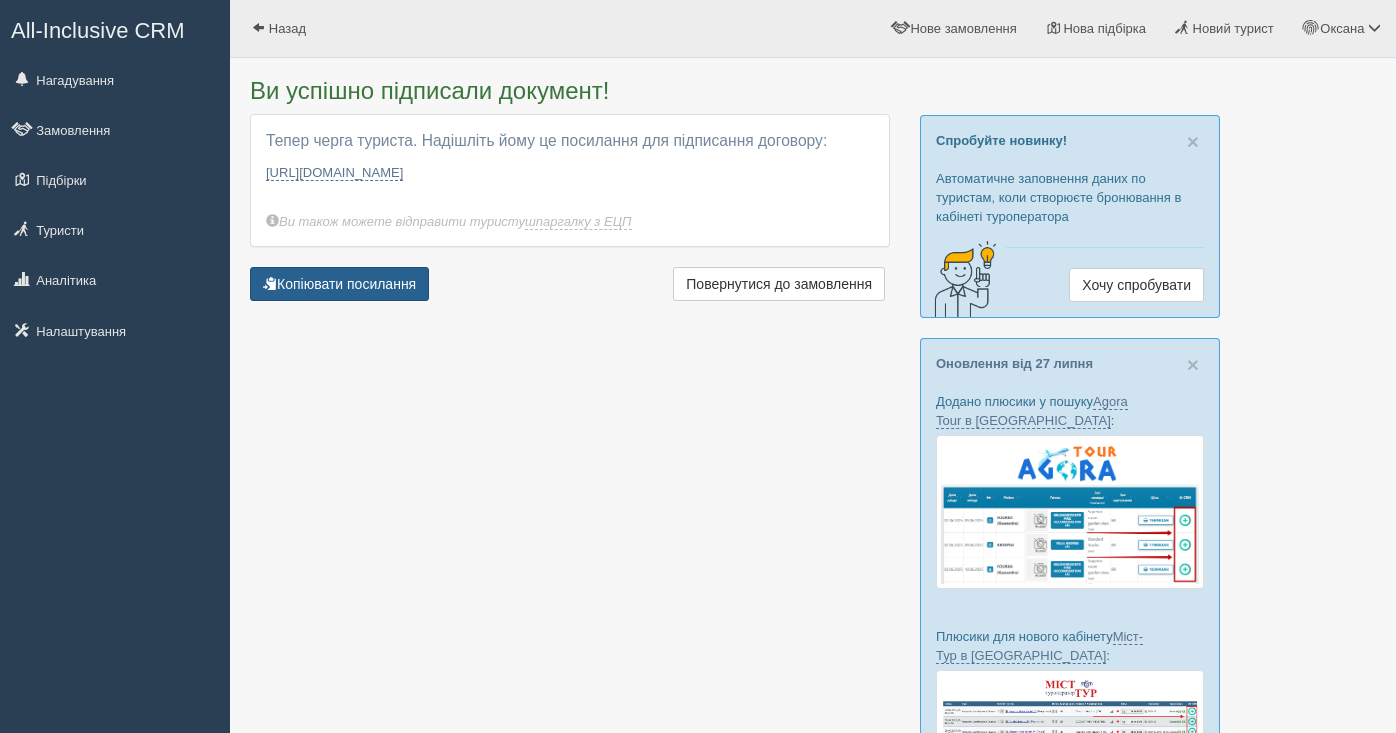 click on "Копіювати посилання" at bounding box center [339, 284] 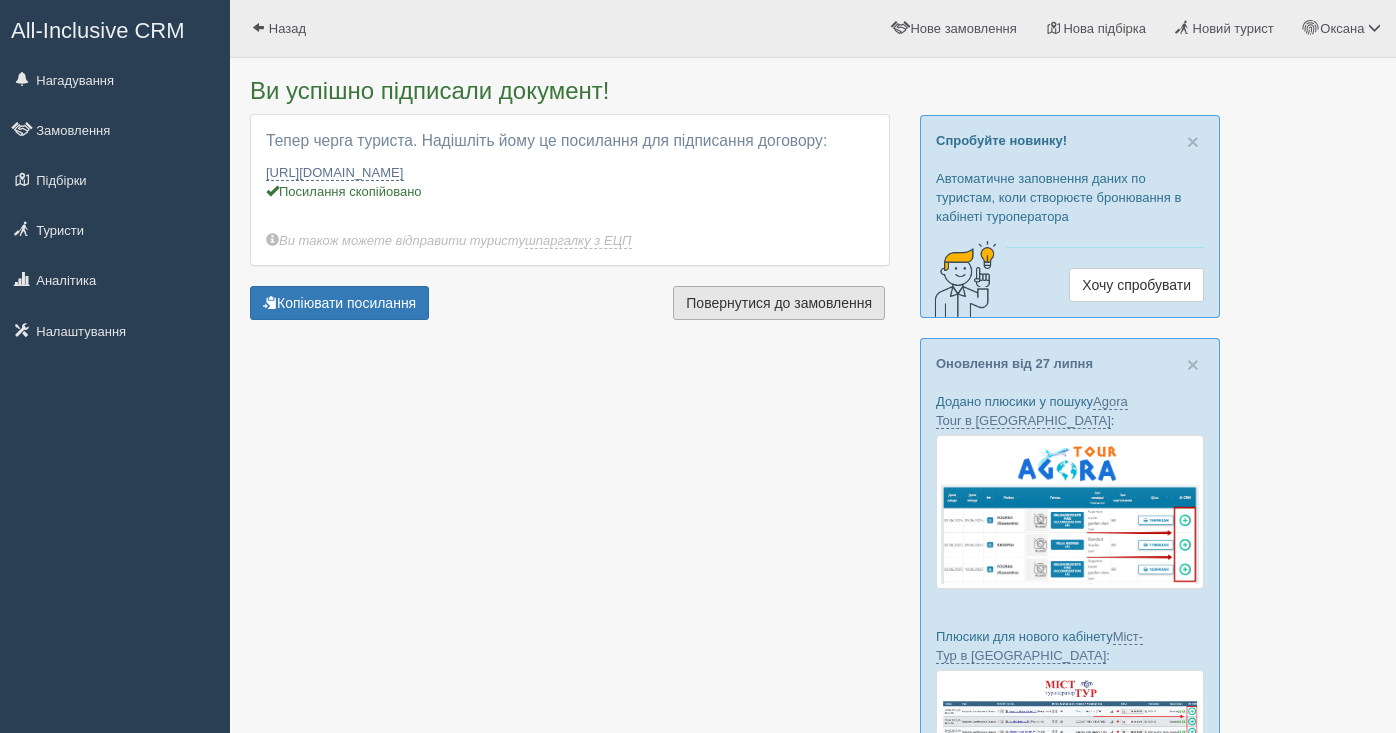 click on "Повернутися до замовлення" at bounding box center [779, 303] 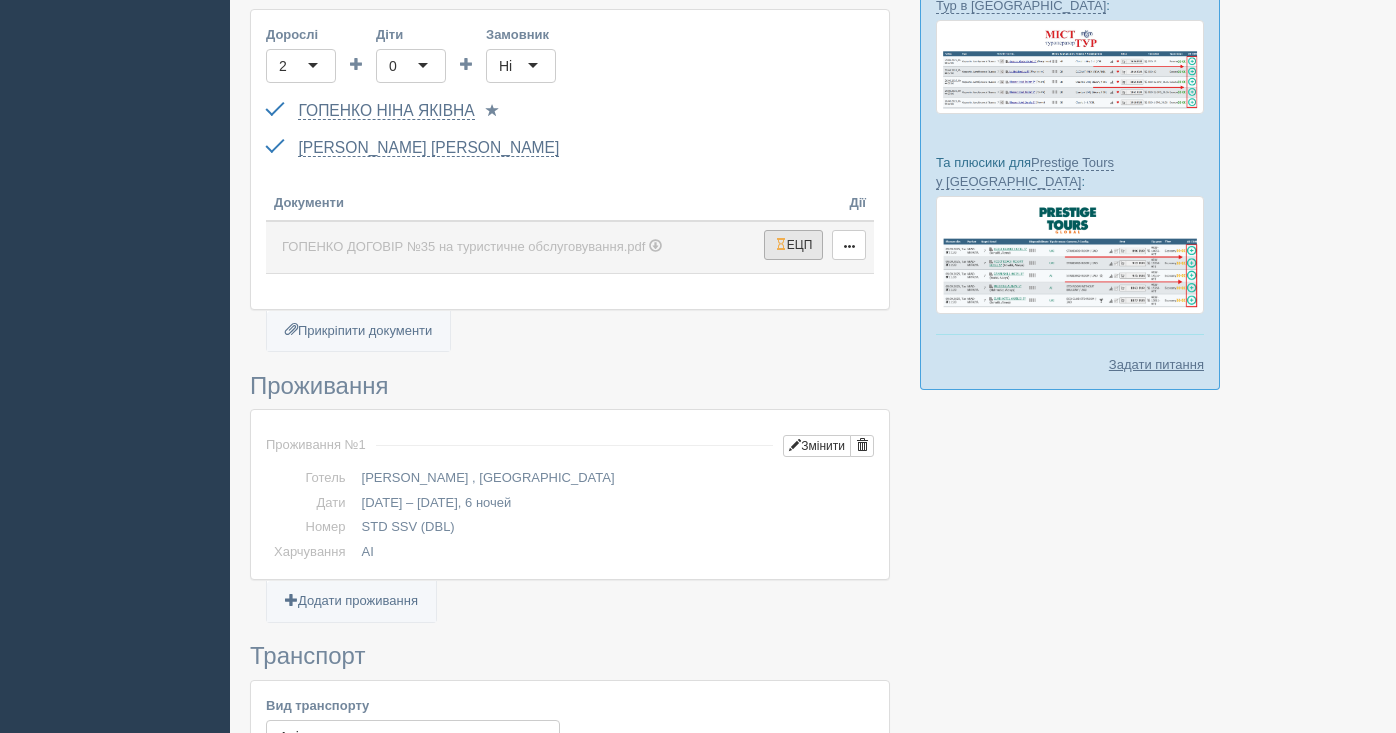 scroll, scrollTop: 621, scrollLeft: 0, axis: vertical 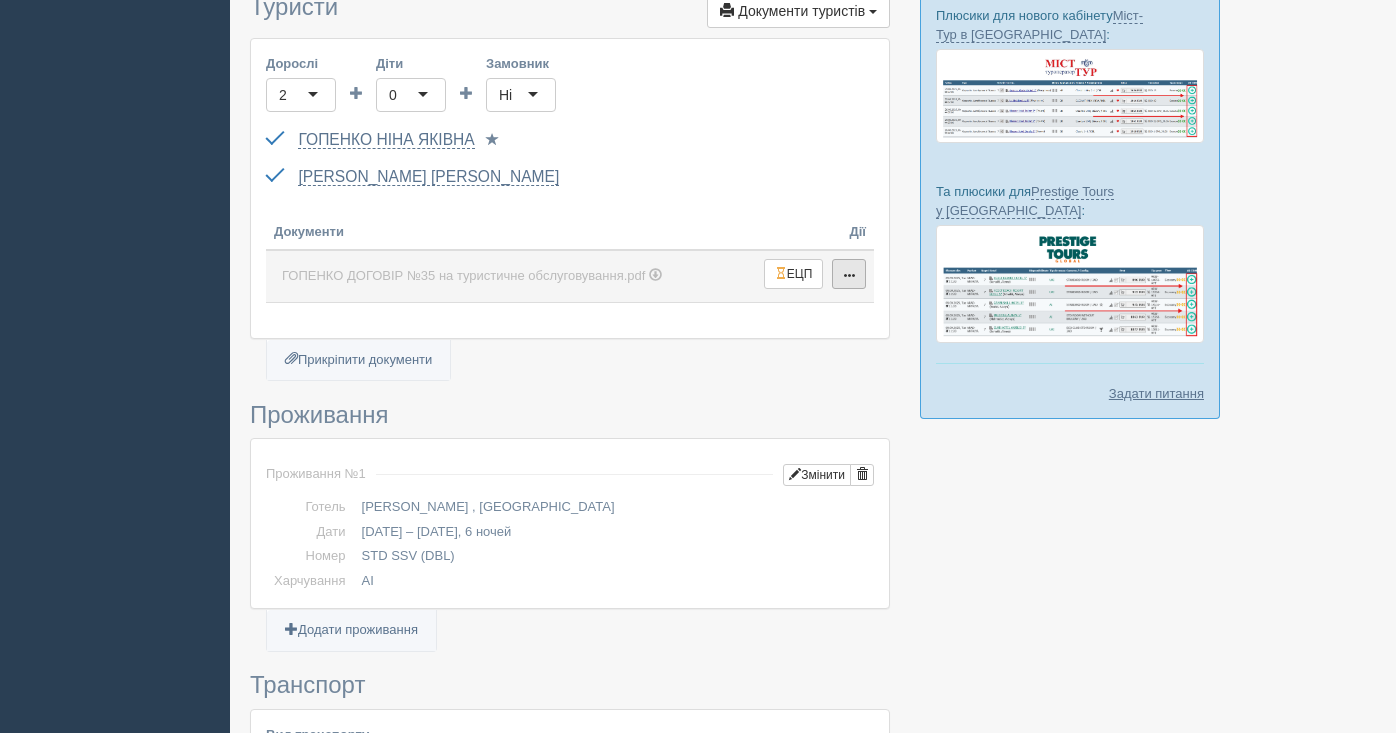 click at bounding box center [849, 274] 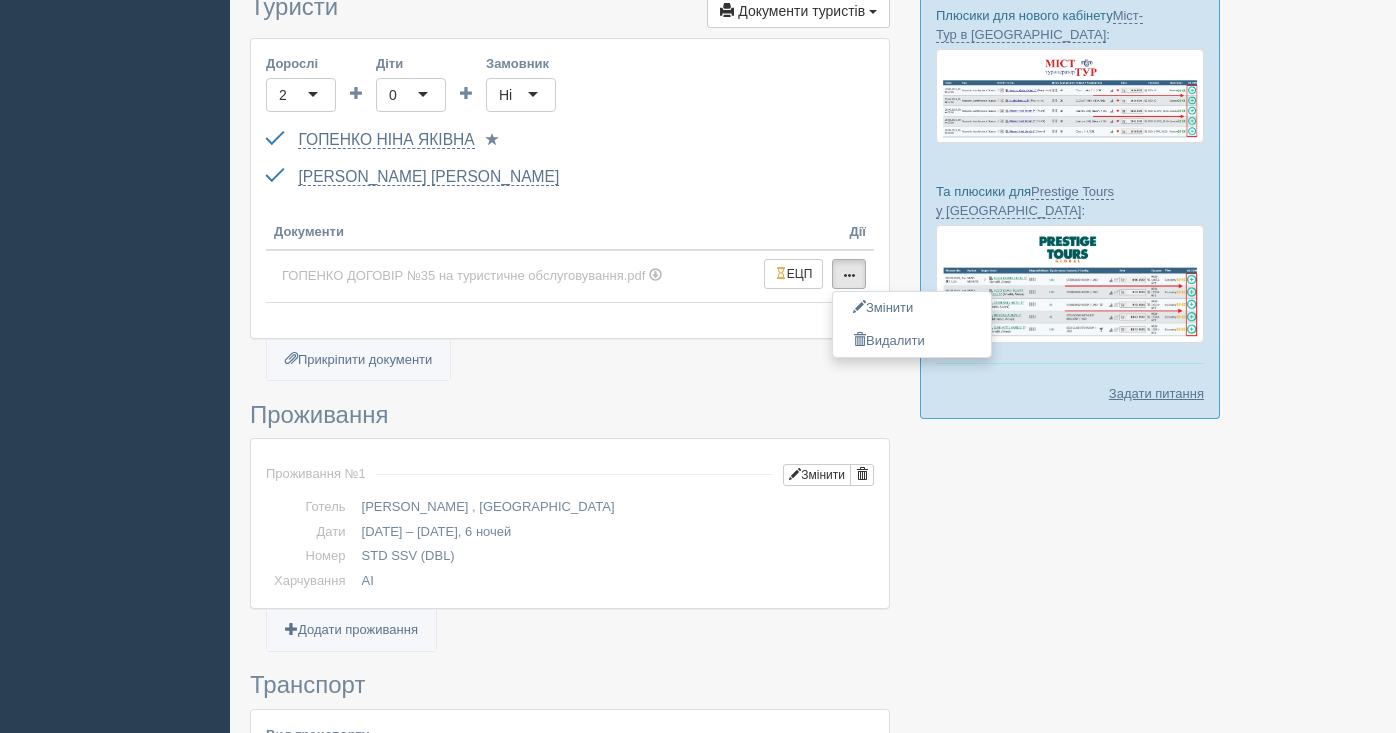 click on "Дорослі
2 2
Діти
0 0
Замовник
[PERSON_NAME]
Обрати замовника...
(замовник)
Обрати іншого...
Обрати туриста...
[PERSON_NAME]
[PASSPORT] до [DATE]
Паспорт 2
Обрати іншого..." at bounding box center (570, 188) 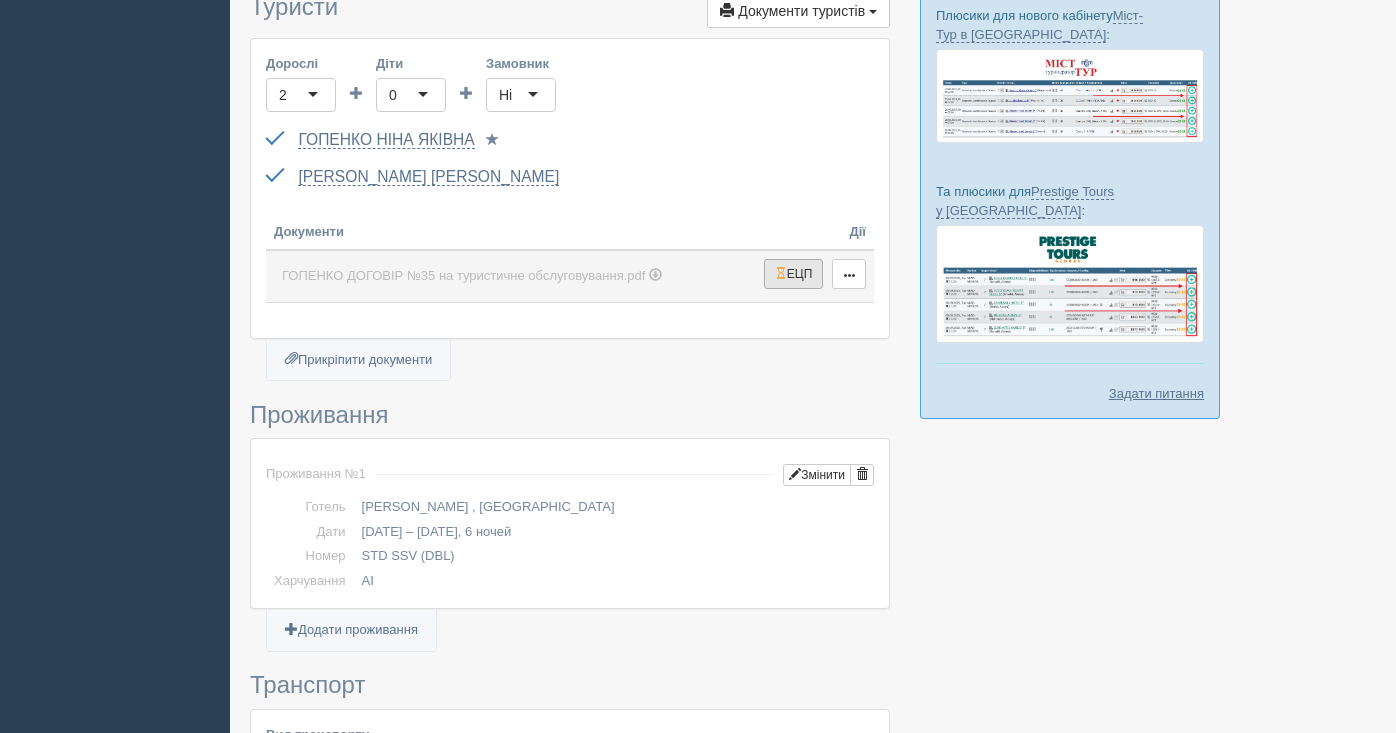 click on "ЕЦП" at bounding box center (794, 274) 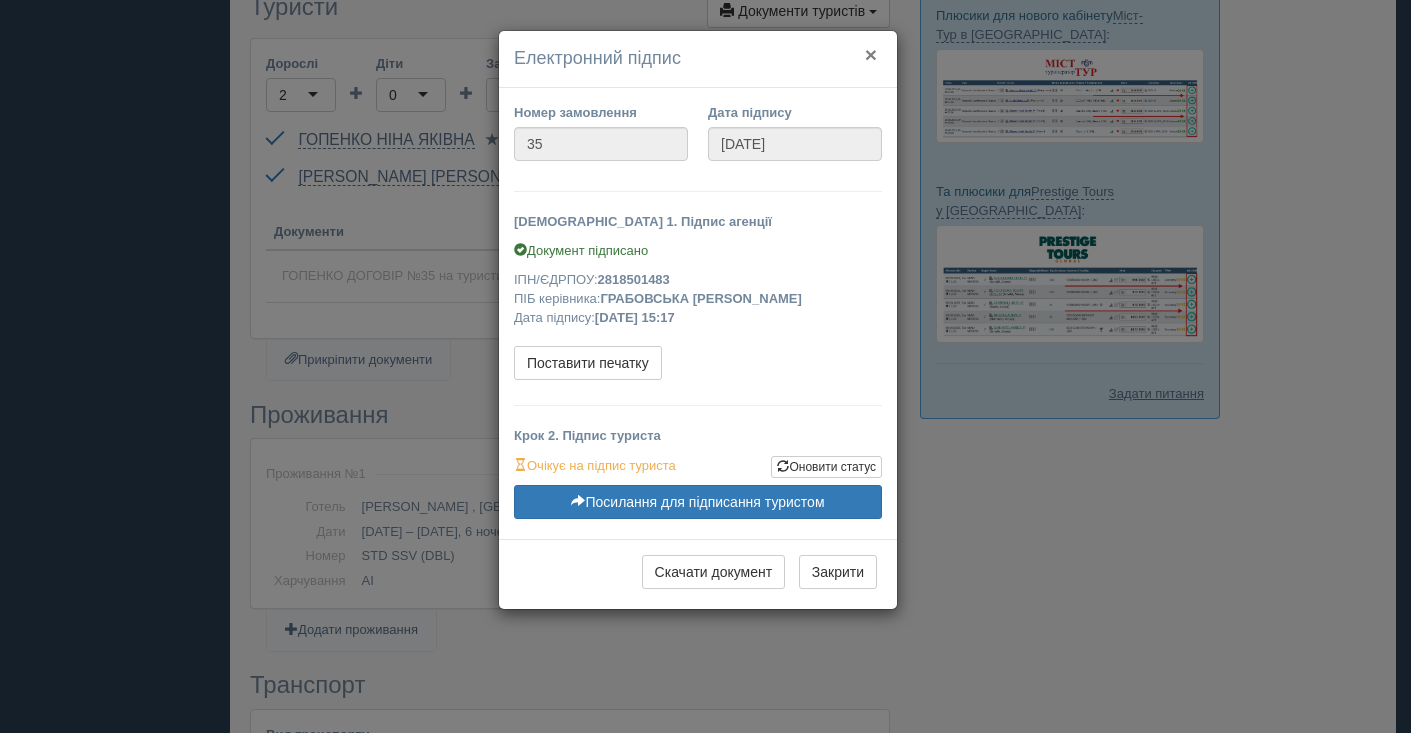 click on "×" at bounding box center [871, 54] 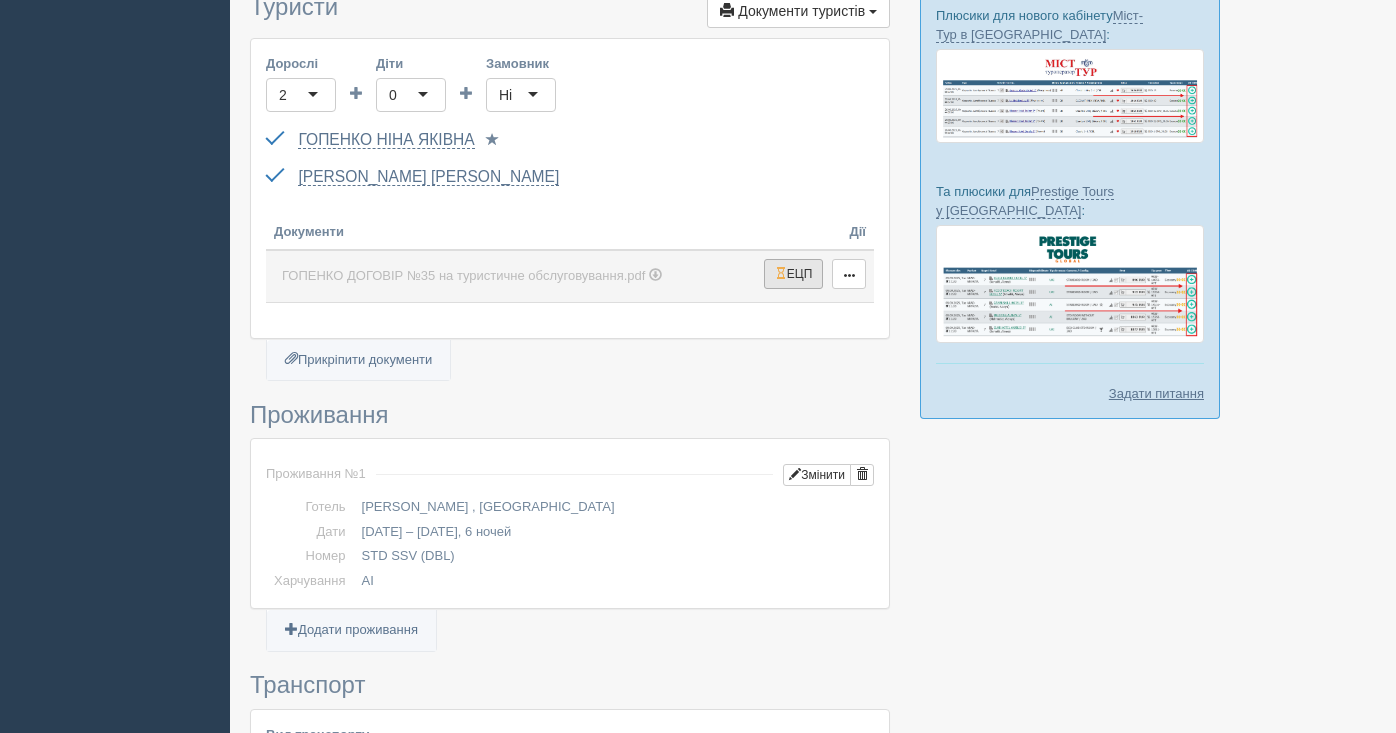 click on "ЕЦП" at bounding box center (794, 274) 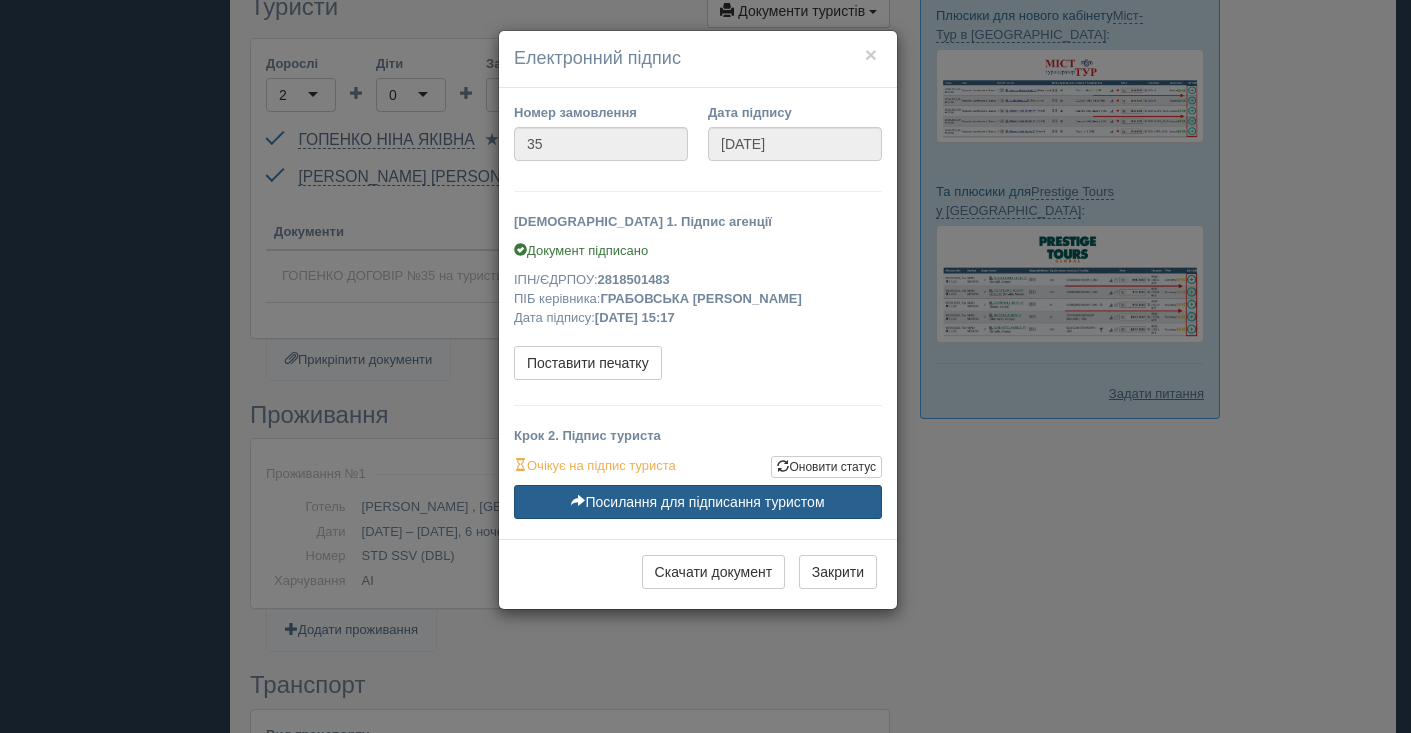 click on "Посилання для підписання туристом" at bounding box center [698, 502] 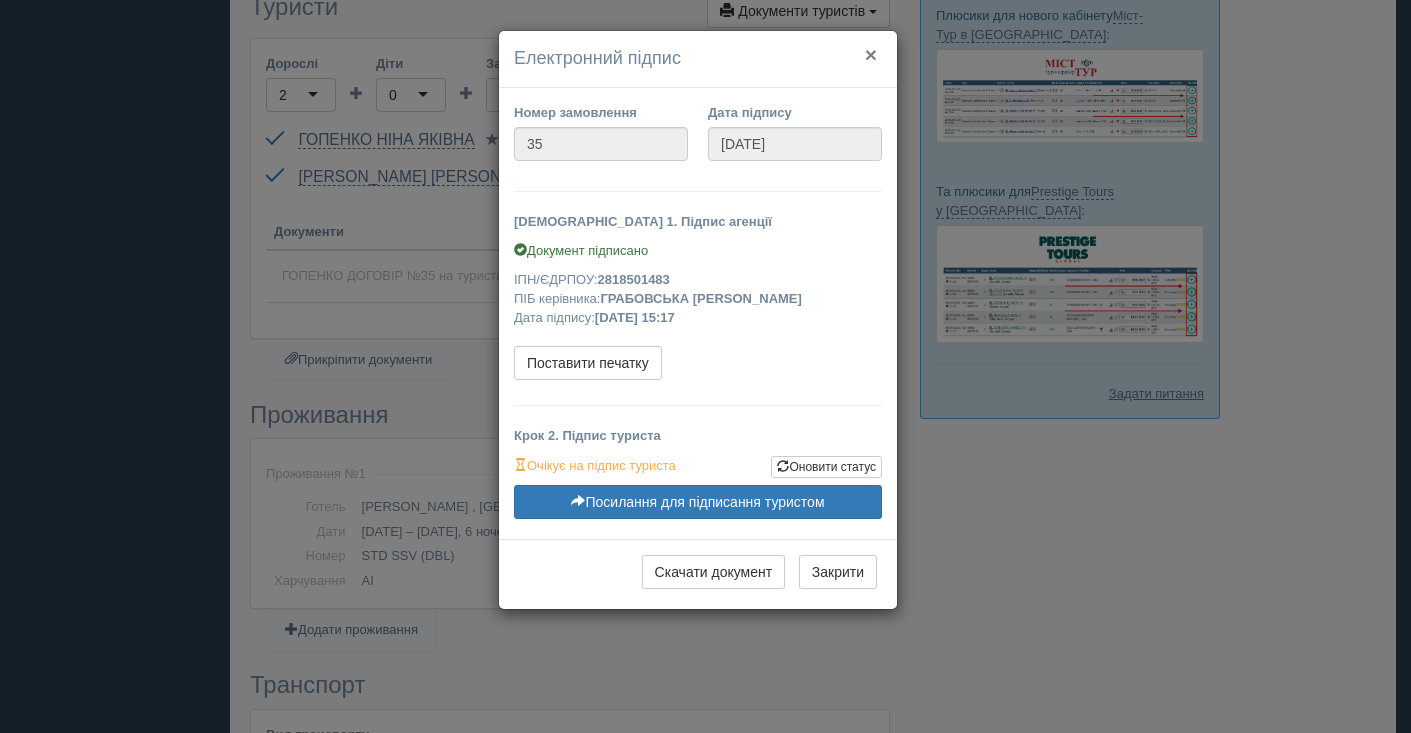 click on "×" at bounding box center [871, 54] 